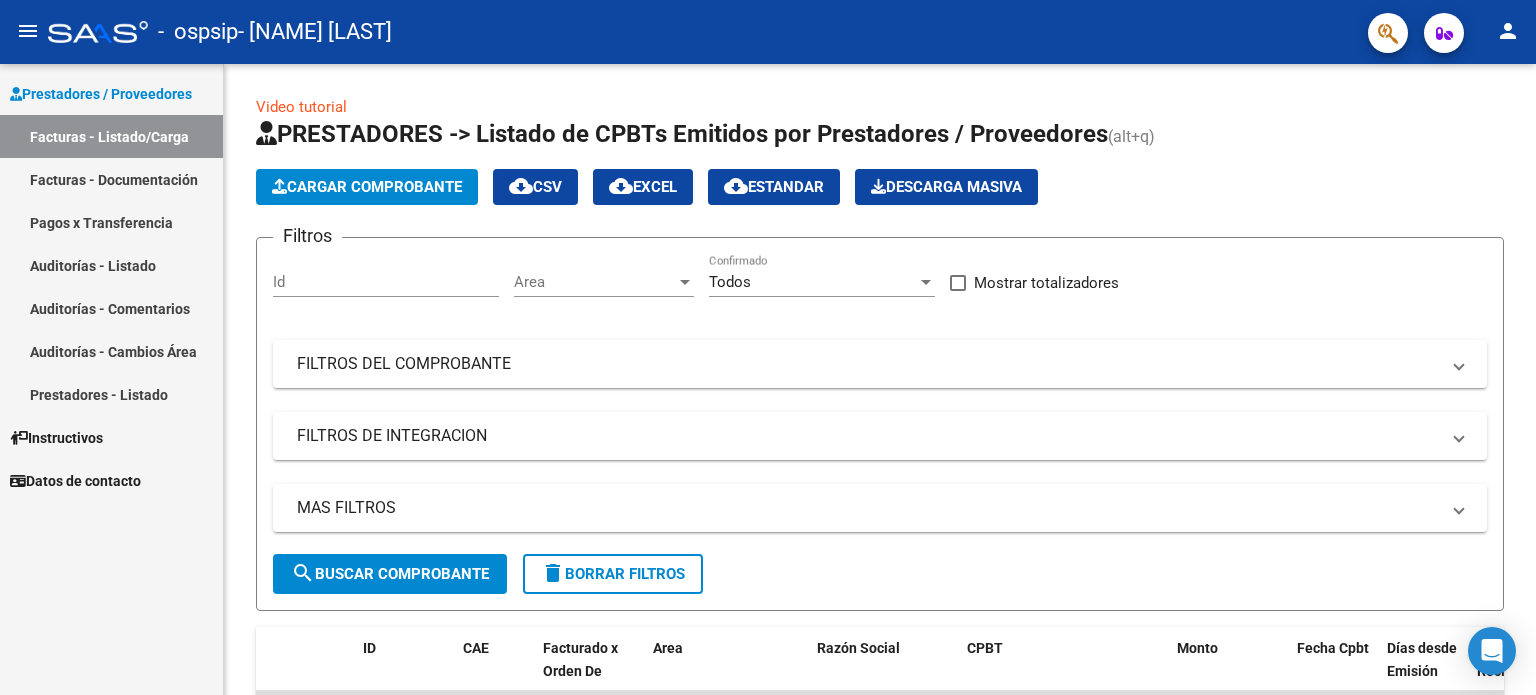 scroll, scrollTop: 0, scrollLeft: 0, axis: both 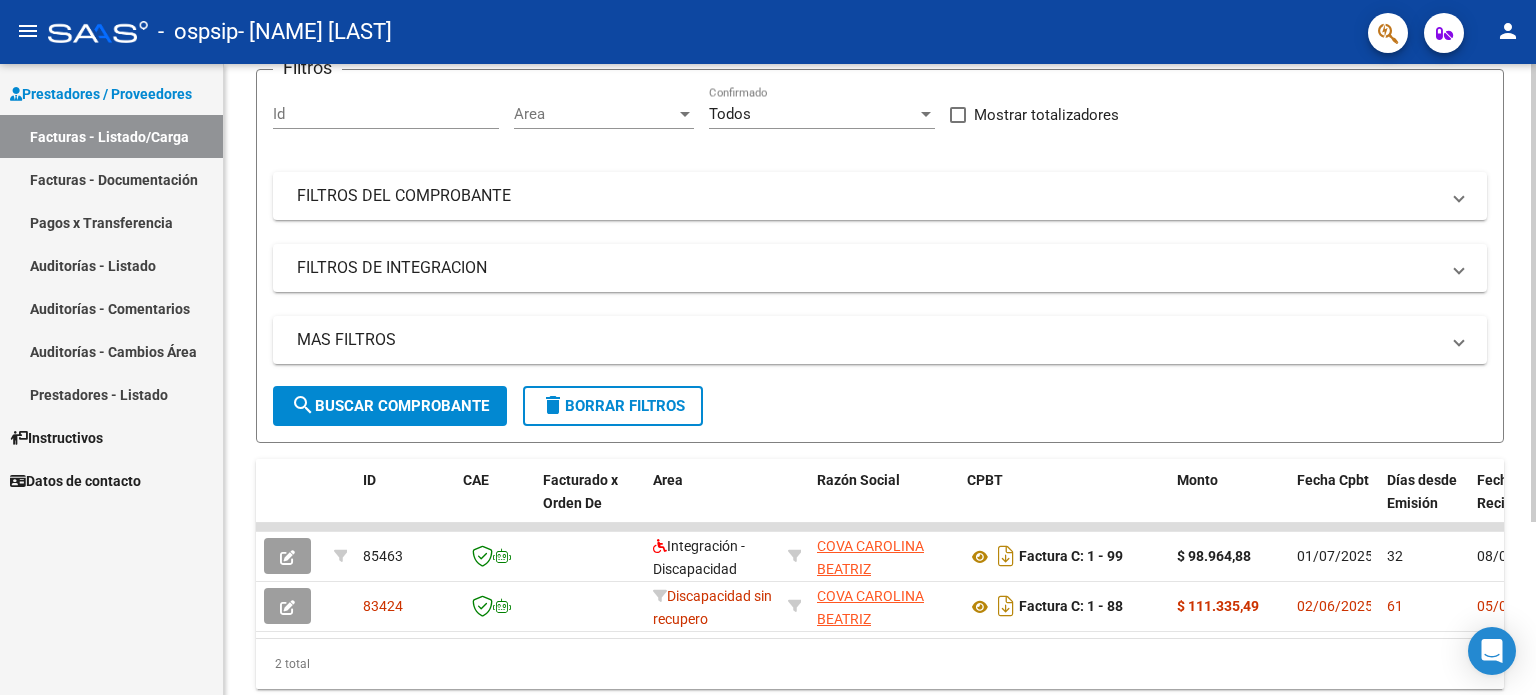 click 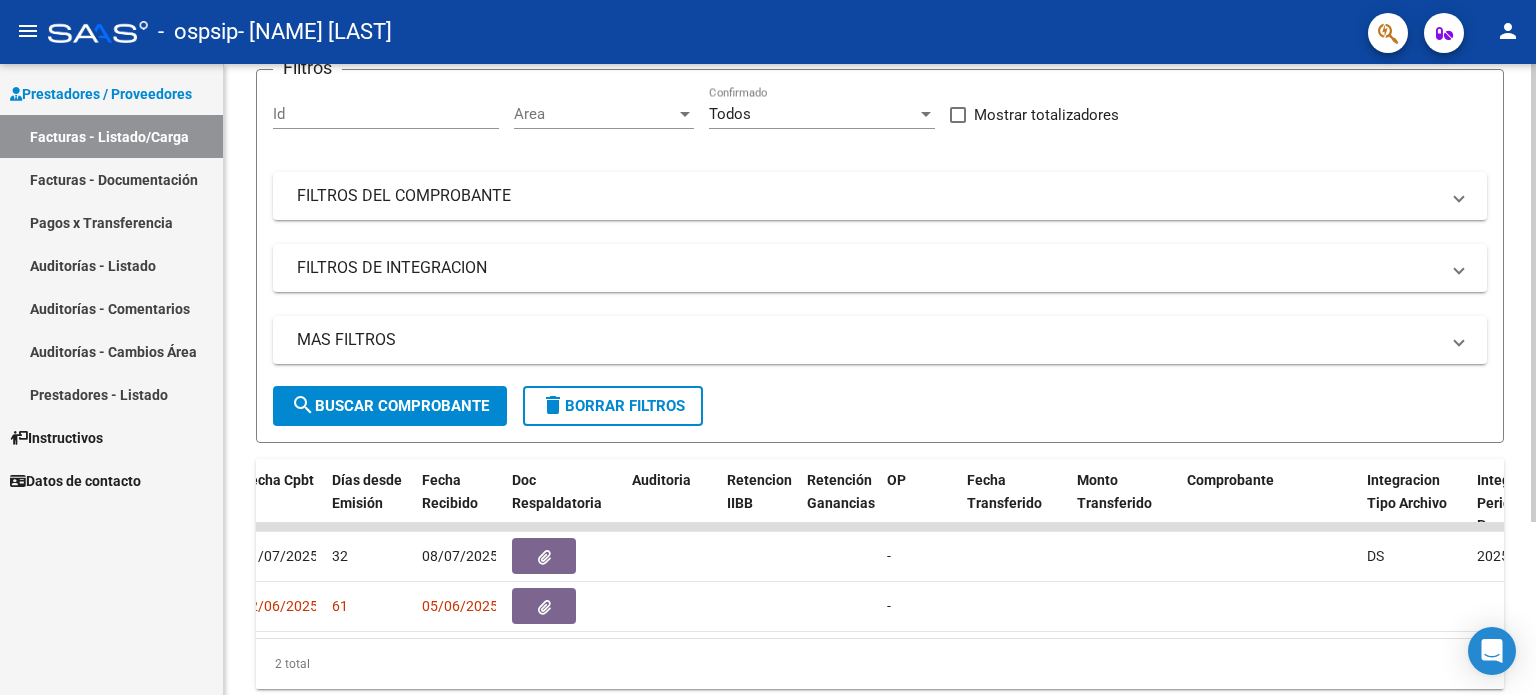 scroll, scrollTop: 0, scrollLeft: 0, axis: both 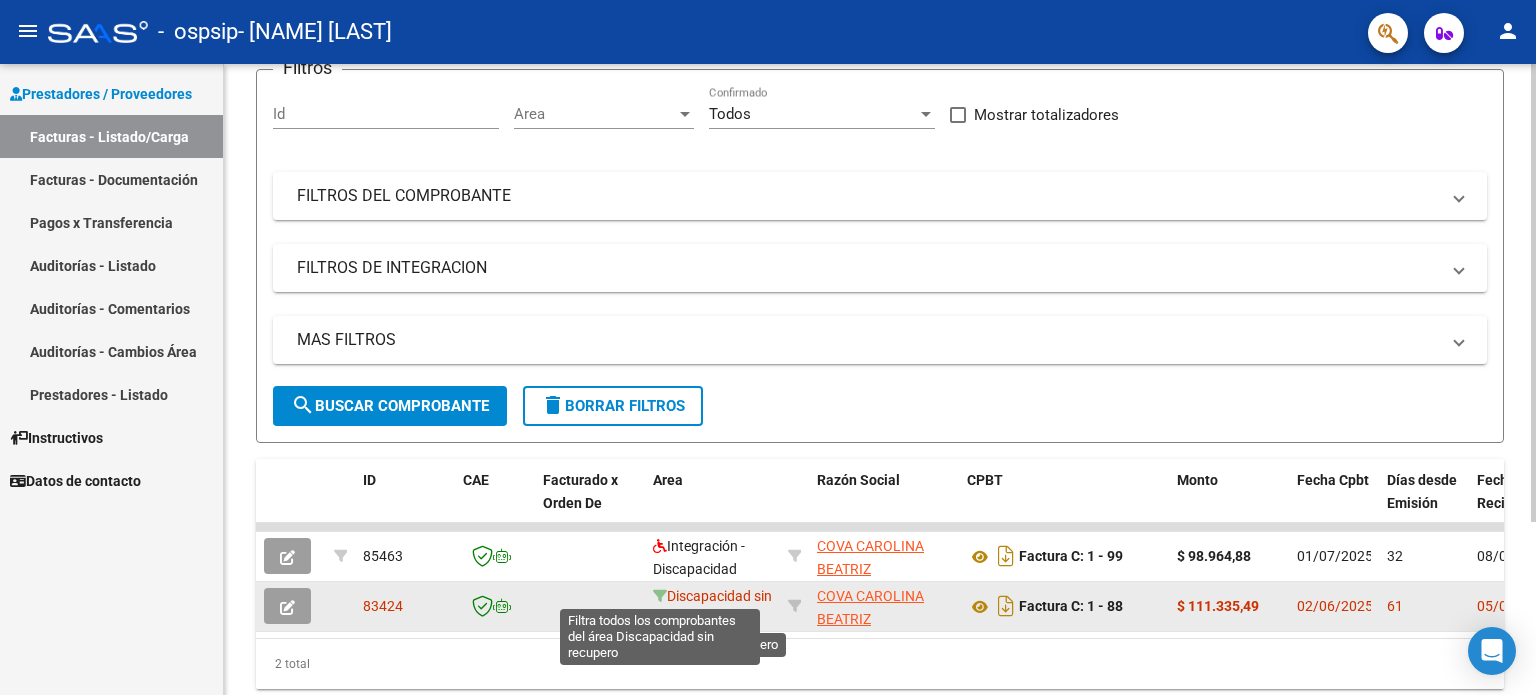 click 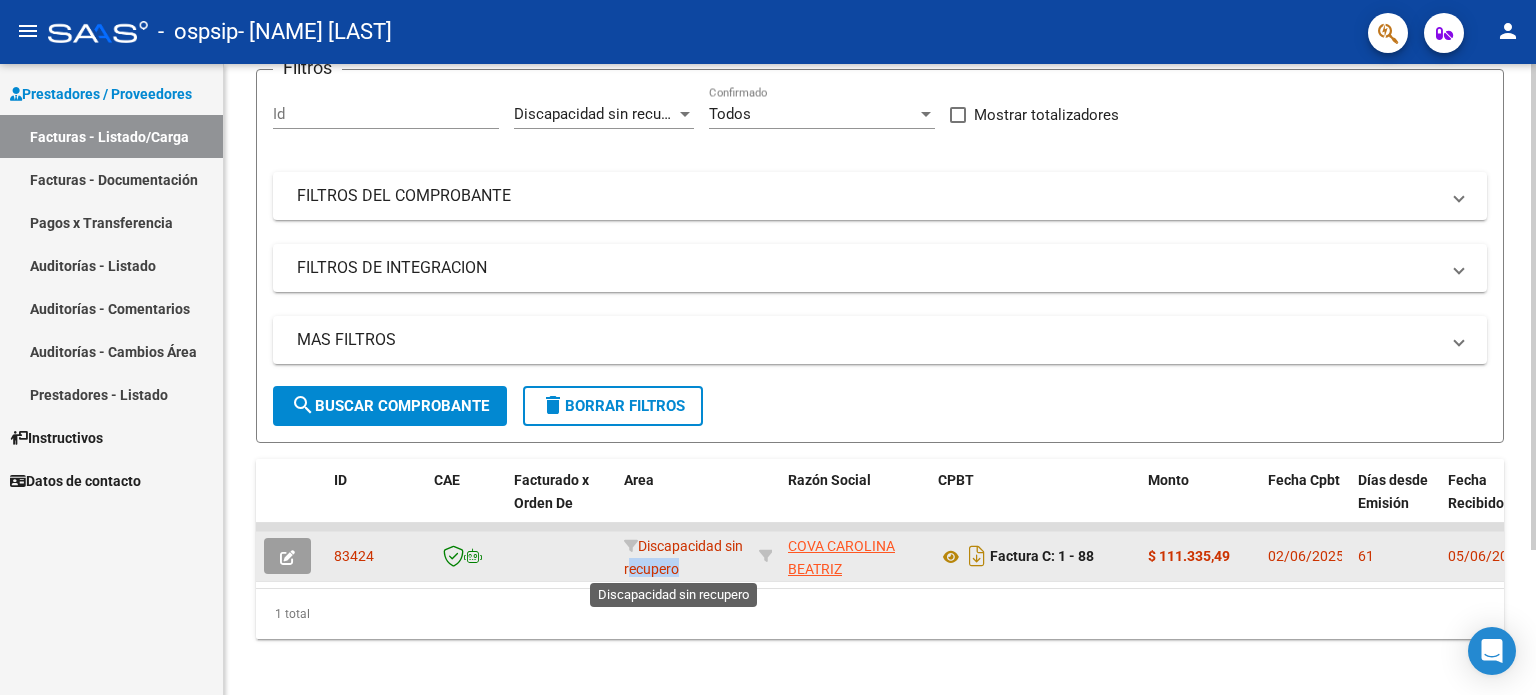 scroll, scrollTop: 3, scrollLeft: 0, axis: vertical 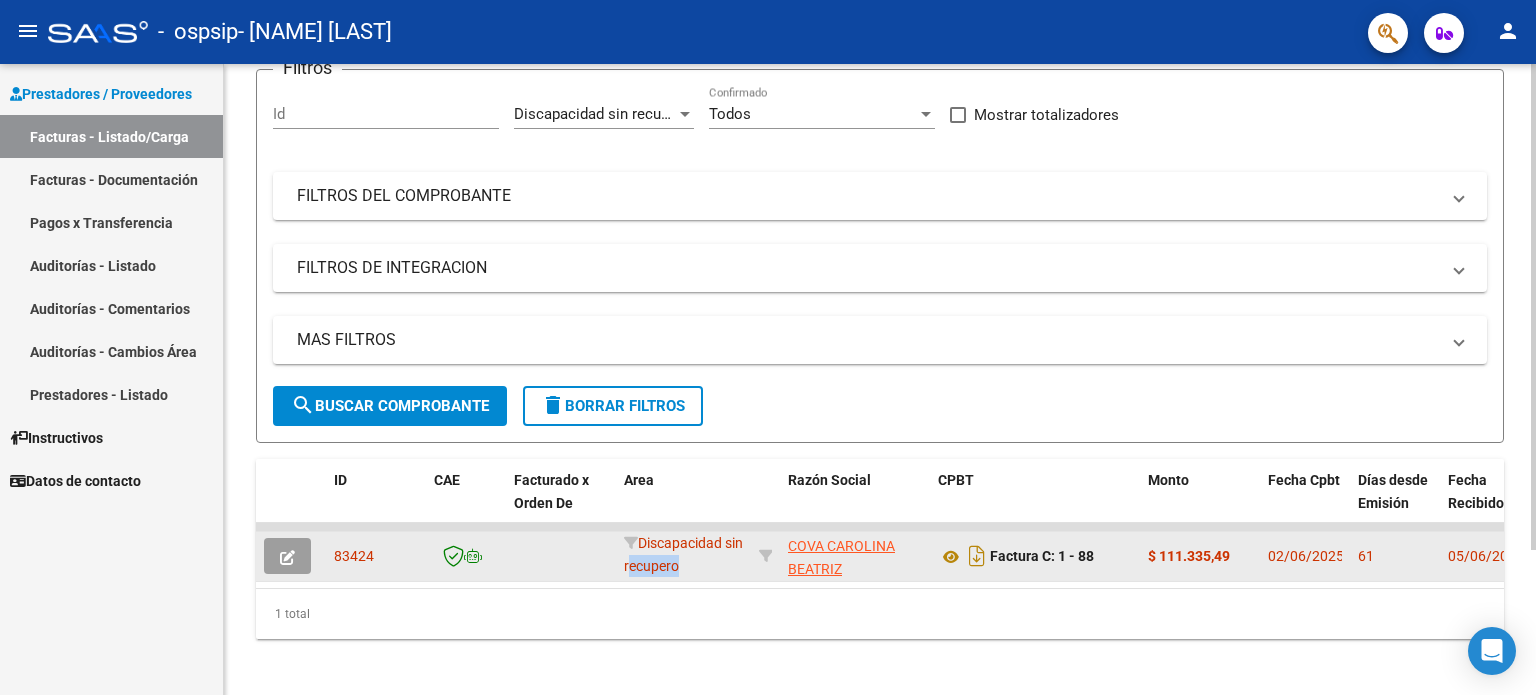 drag, startPoint x: 647, startPoint y: 574, endPoint x: 710, endPoint y: 579, distance: 63.1981 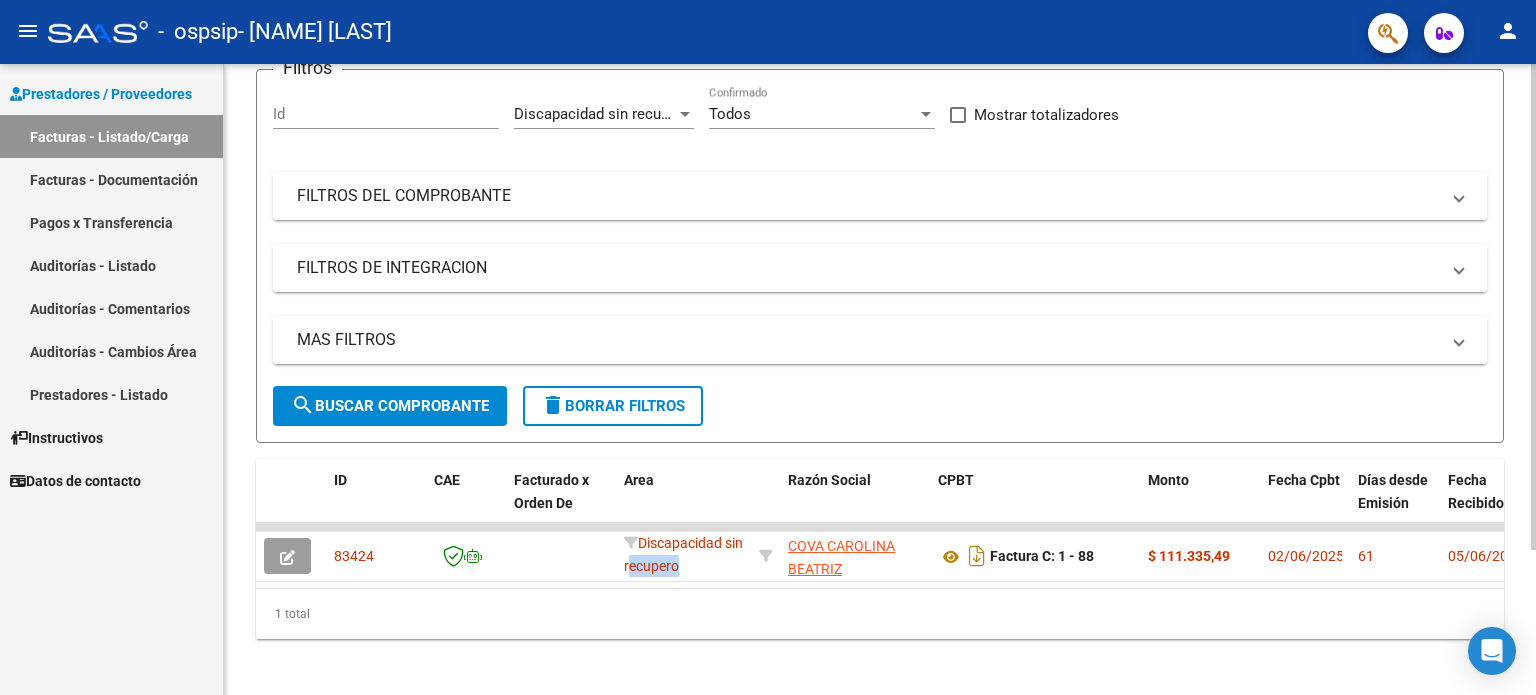 scroll, scrollTop: 0, scrollLeft: 733, axis: horizontal 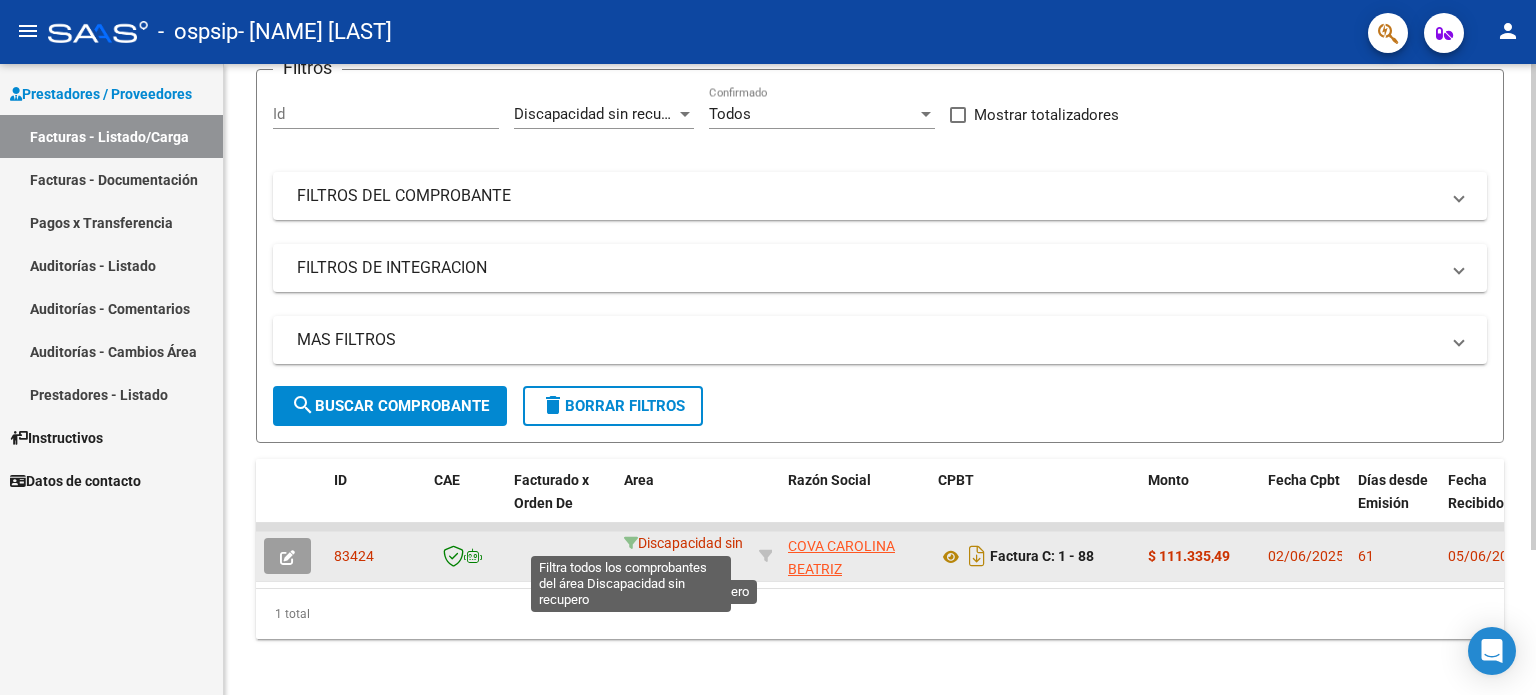 click 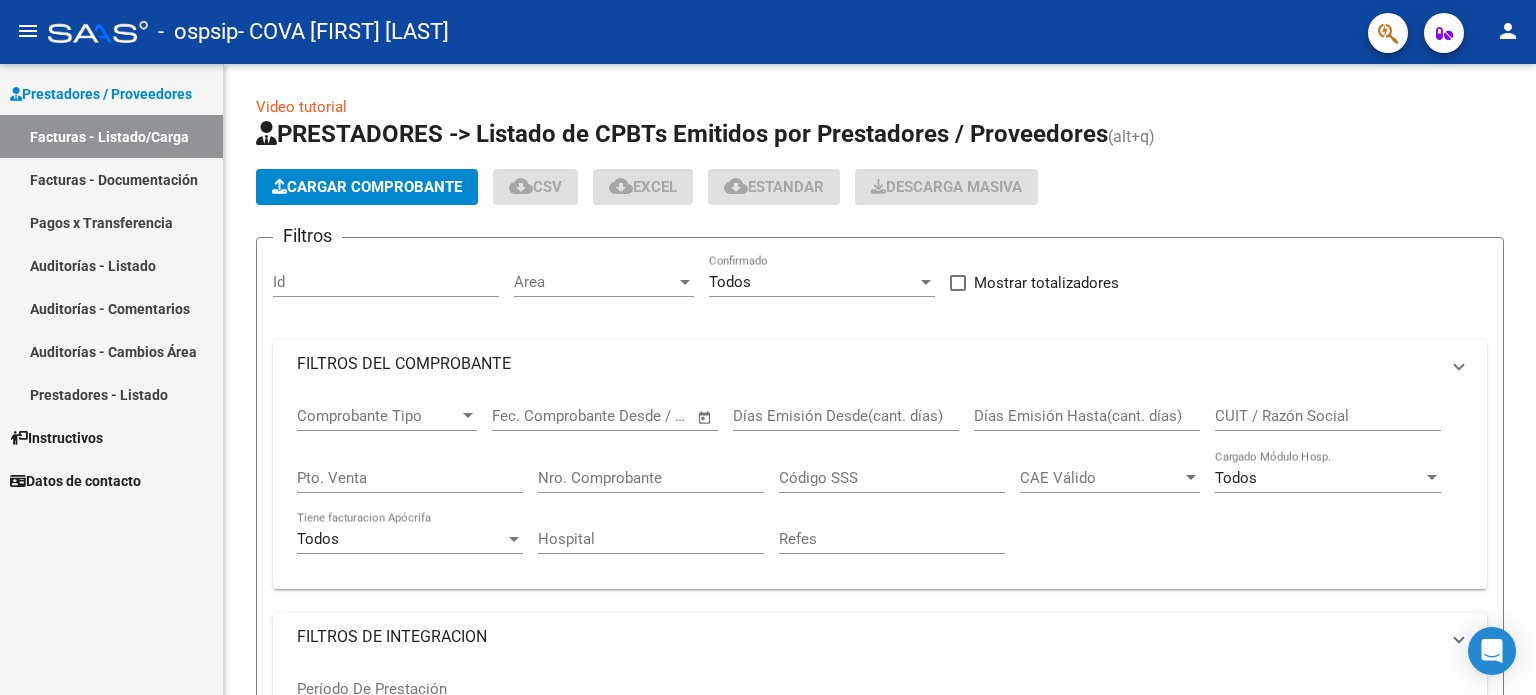 scroll, scrollTop: 0, scrollLeft: 0, axis: both 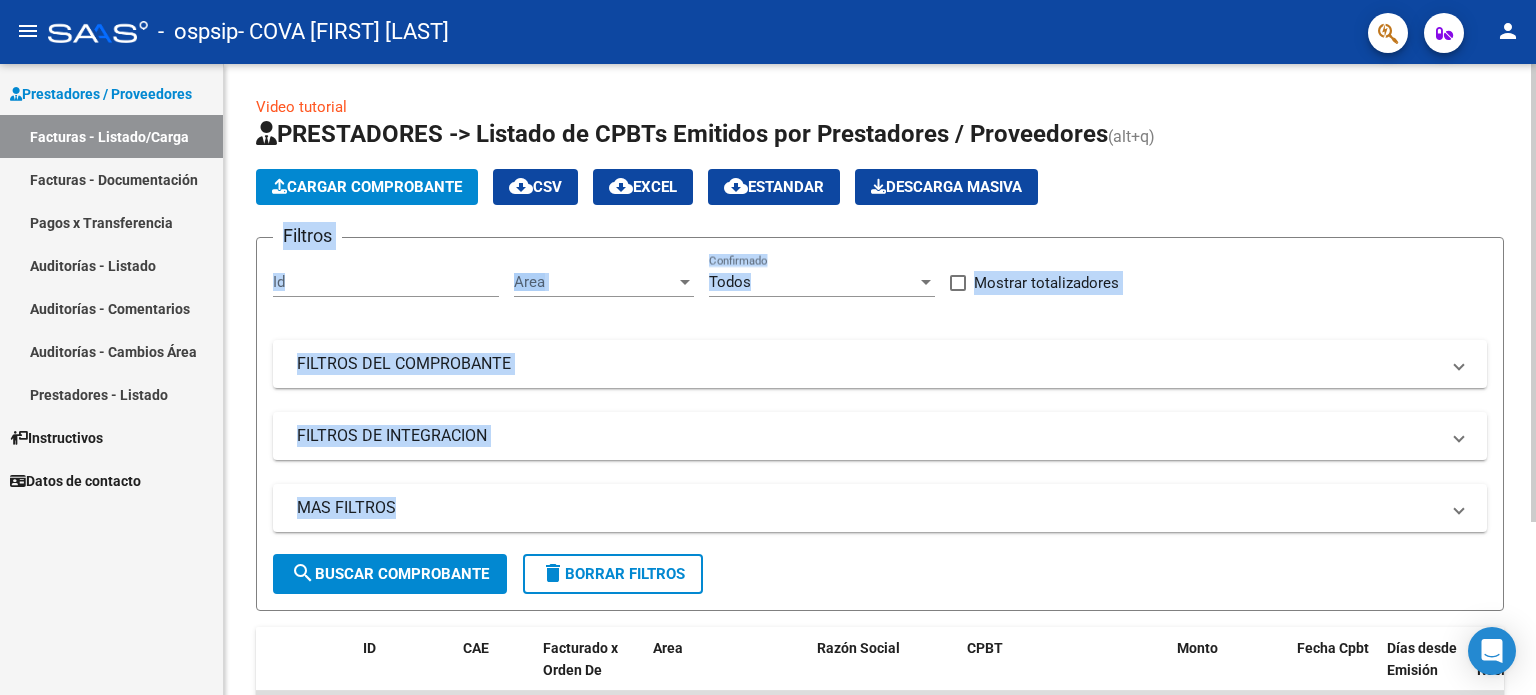 drag, startPoint x: 1525, startPoint y: 203, endPoint x: 1500, endPoint y: 503, distance: 301.03986 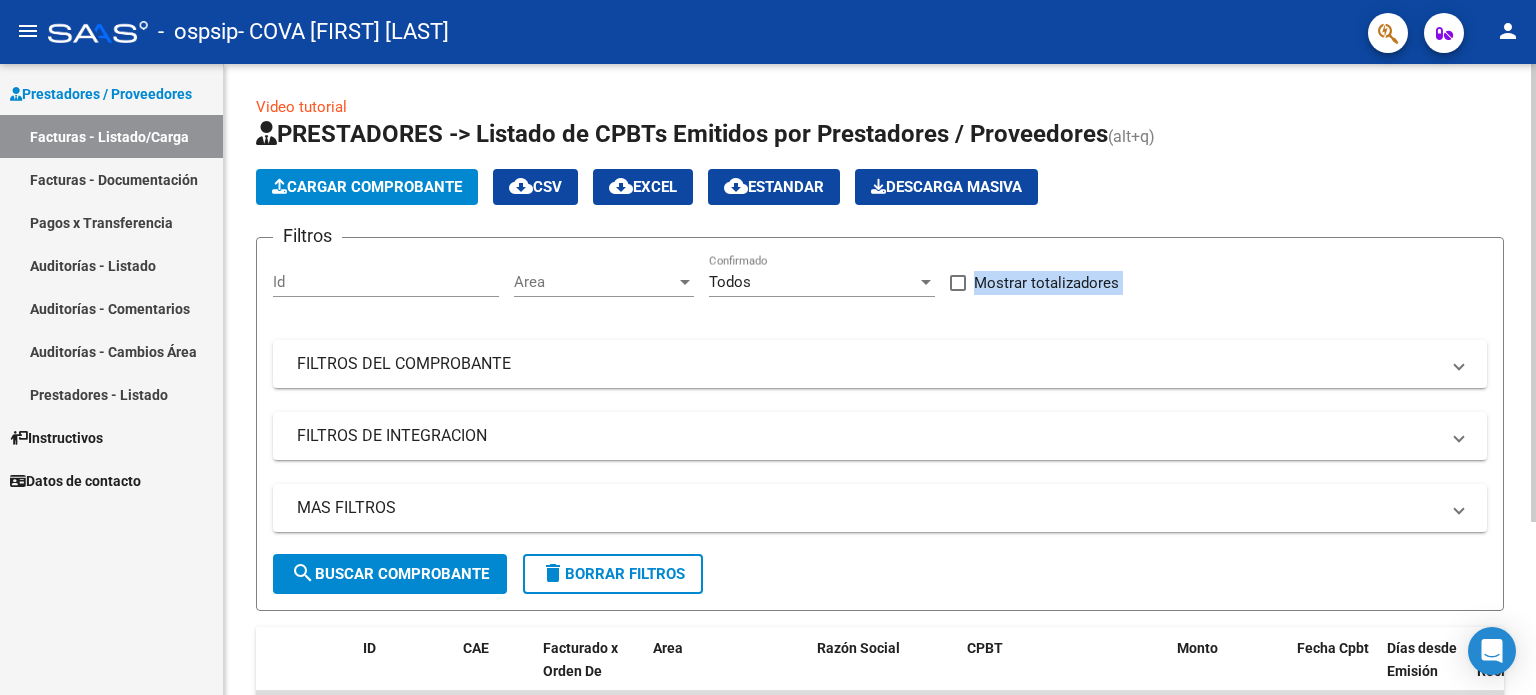 scroll, scrollTop: 238, scrollLeft: 0, axis: vertical 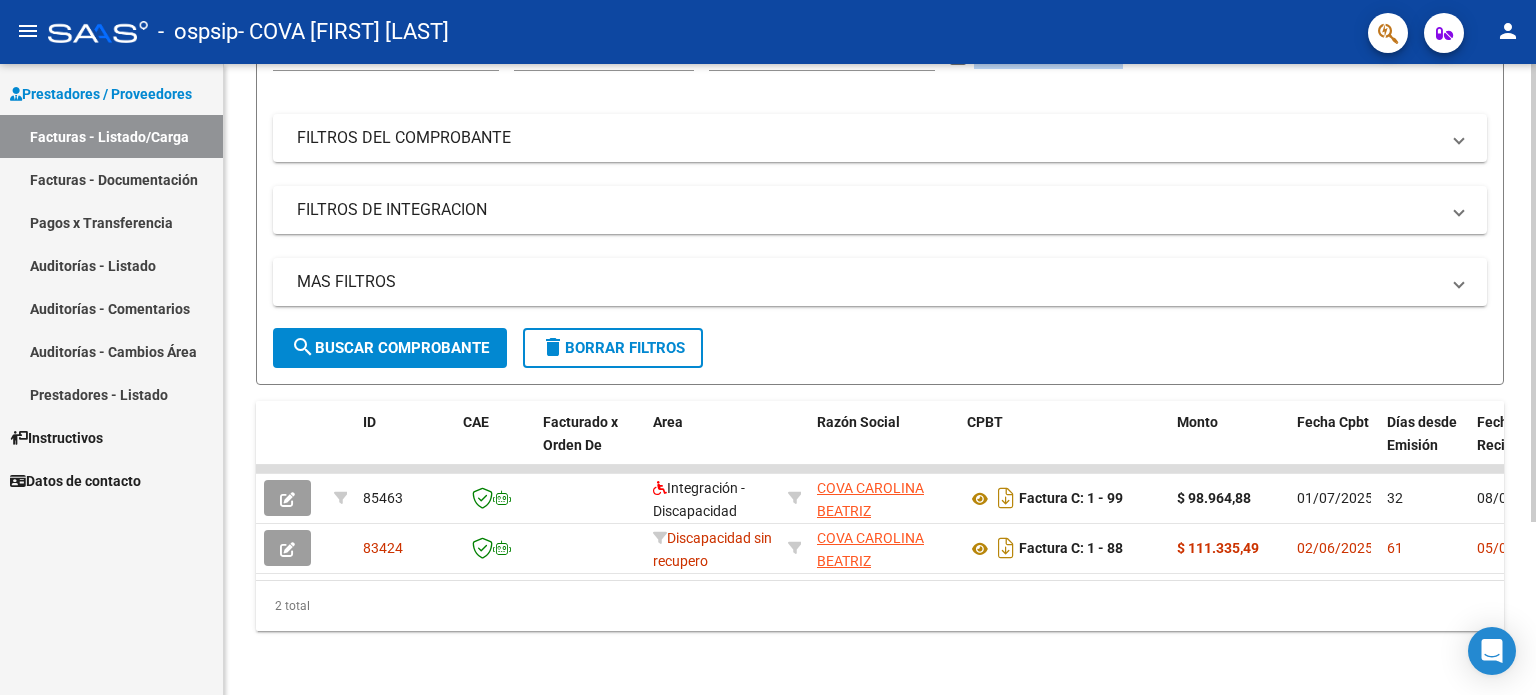 click 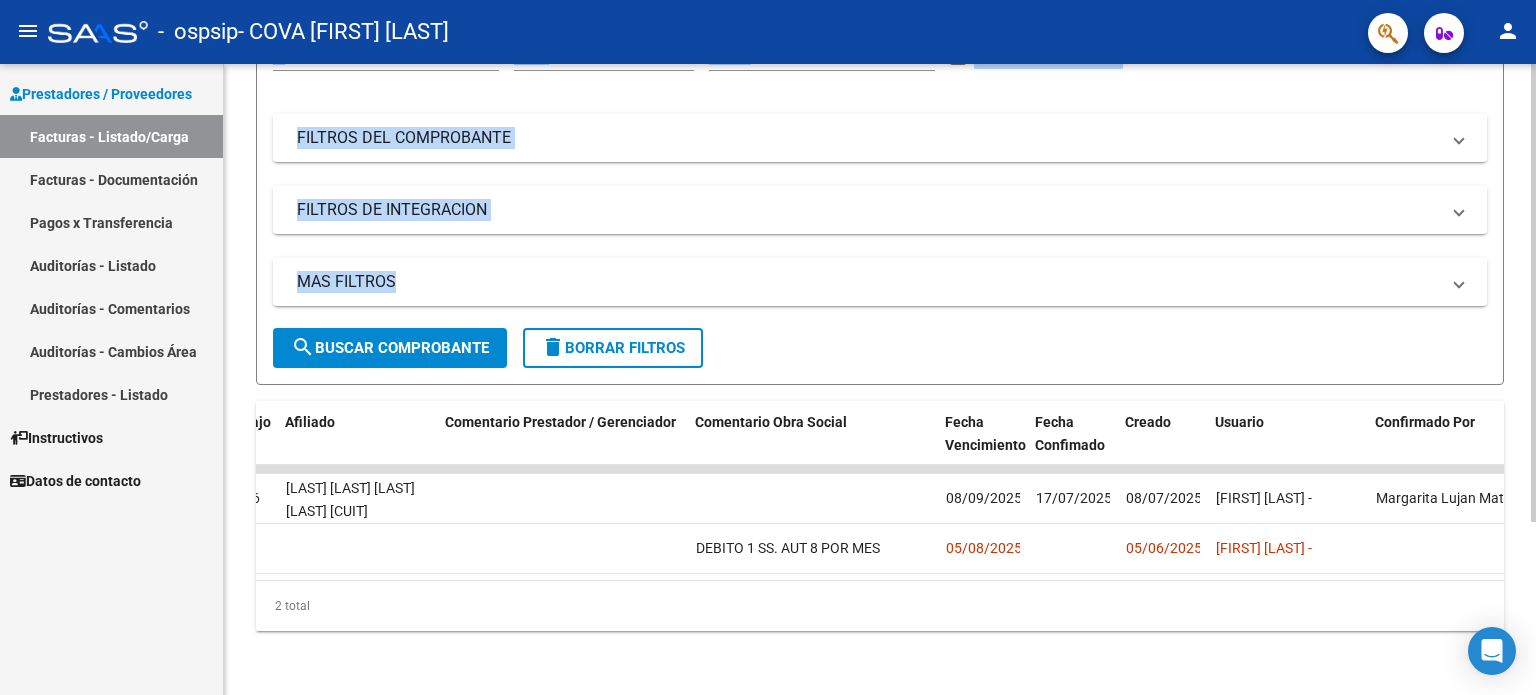scroll, scrollTop: 0, scrollLeft: 2968, axis: horizontal 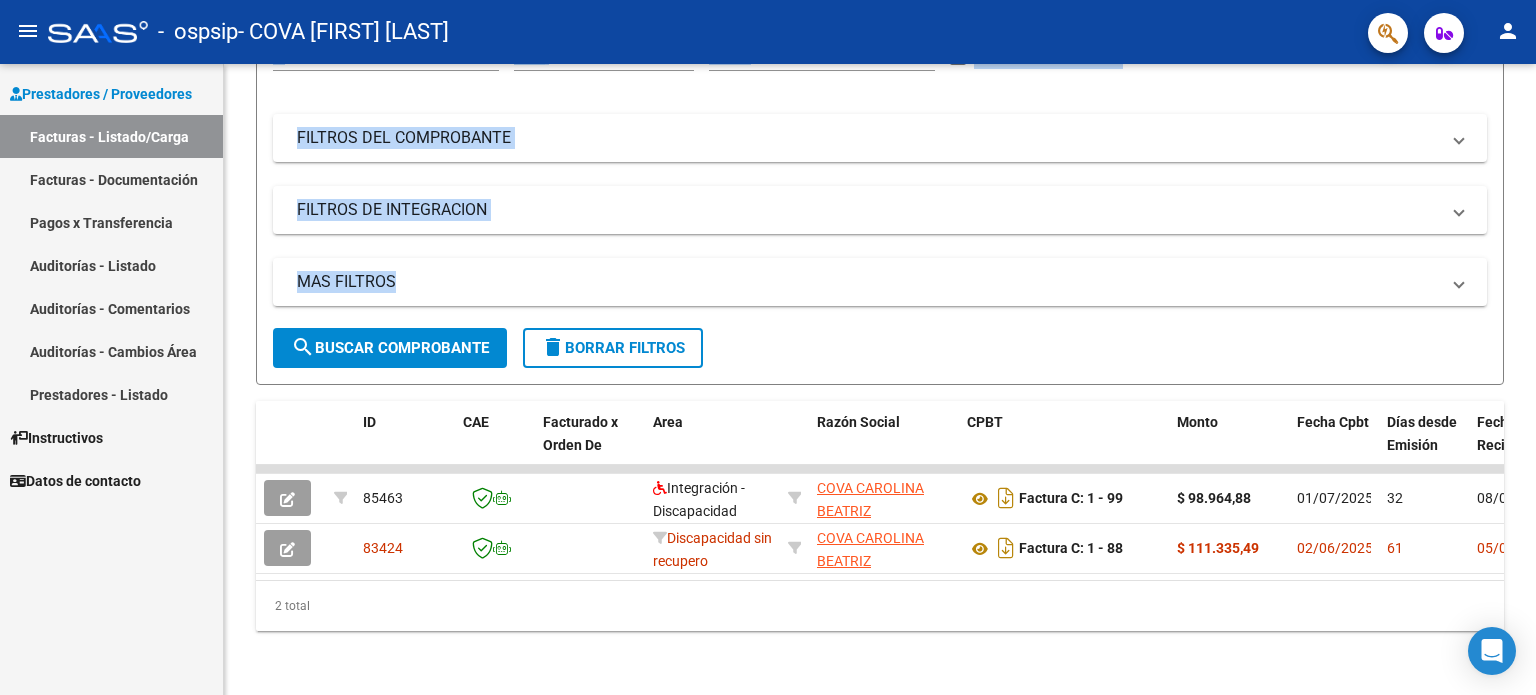 click on "Facturas - Documentación" at bounding box center (111, 179) 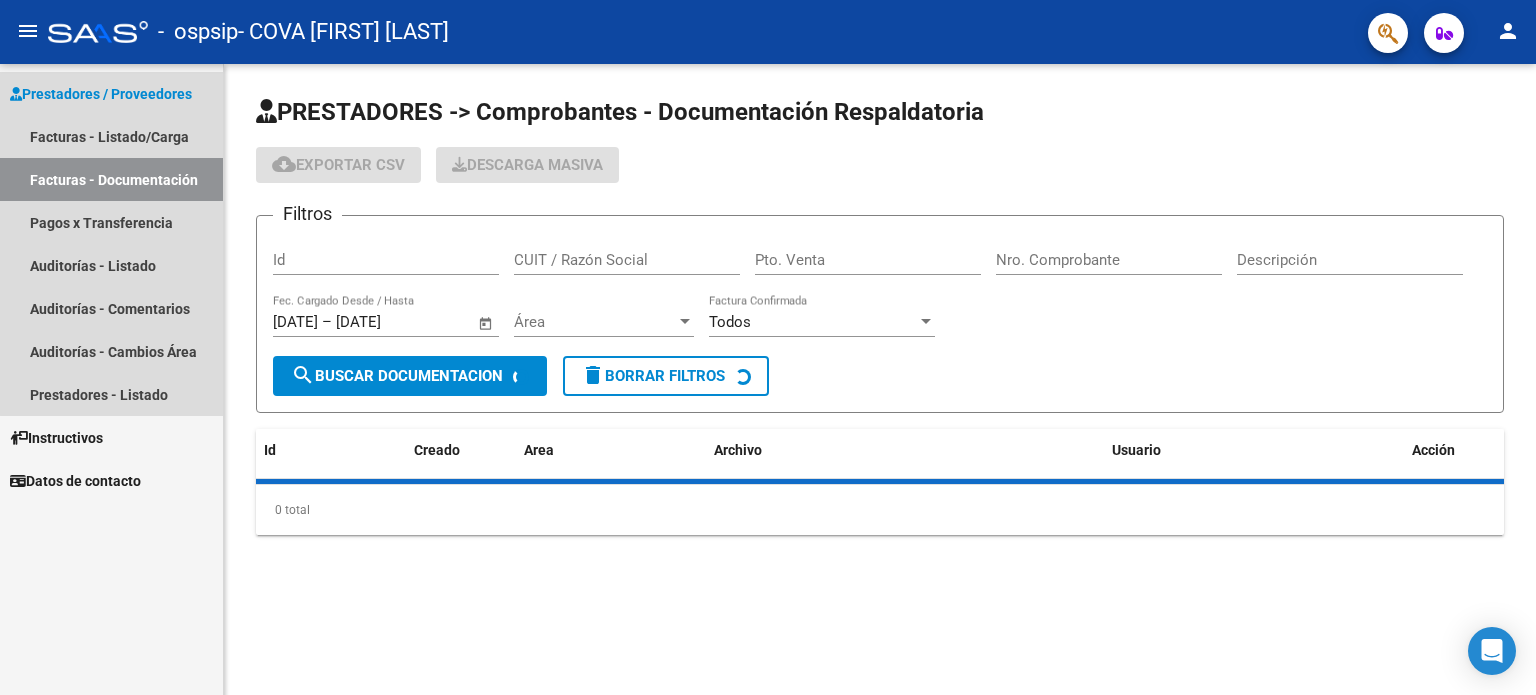 scroll, scrollTop: 0, scrollLeft: 0, axis: both 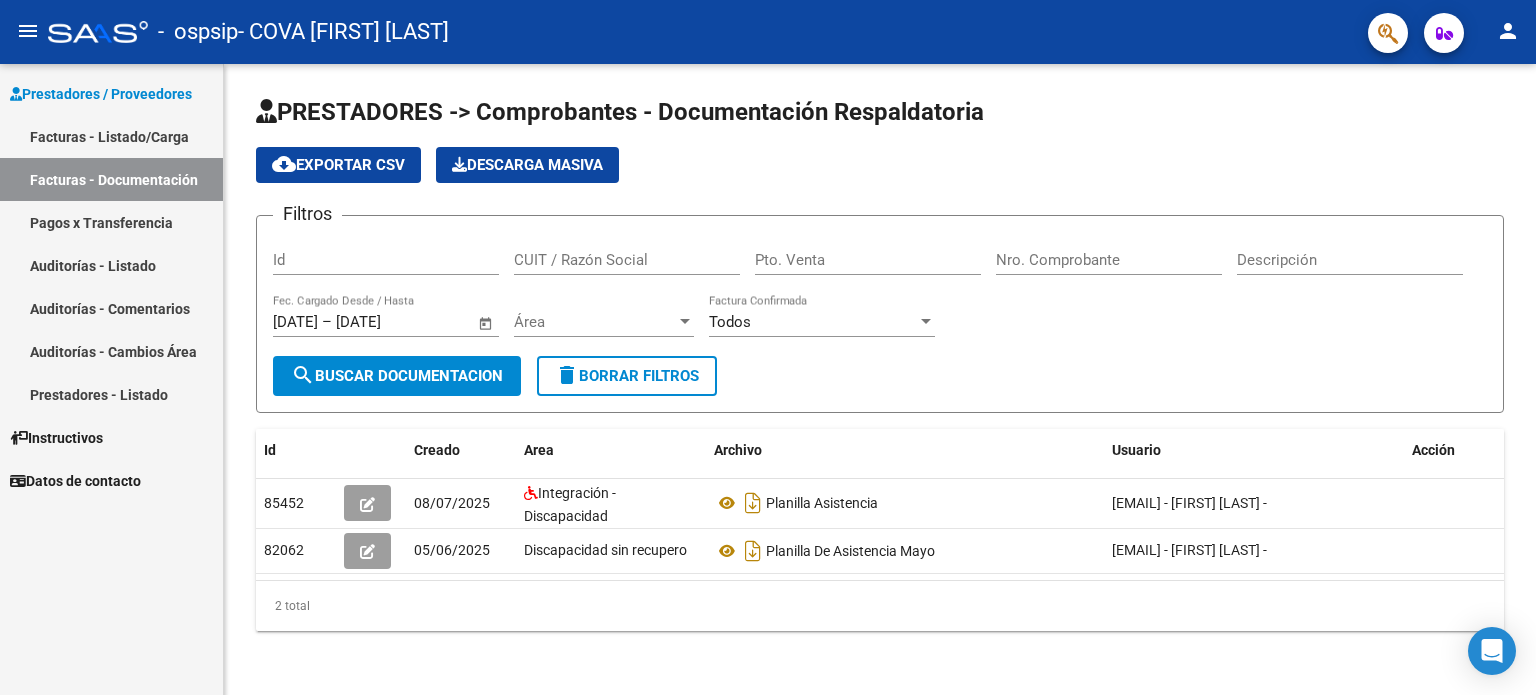 click on "Facturas - Listado/Carga" at bounding box center (111, 136) 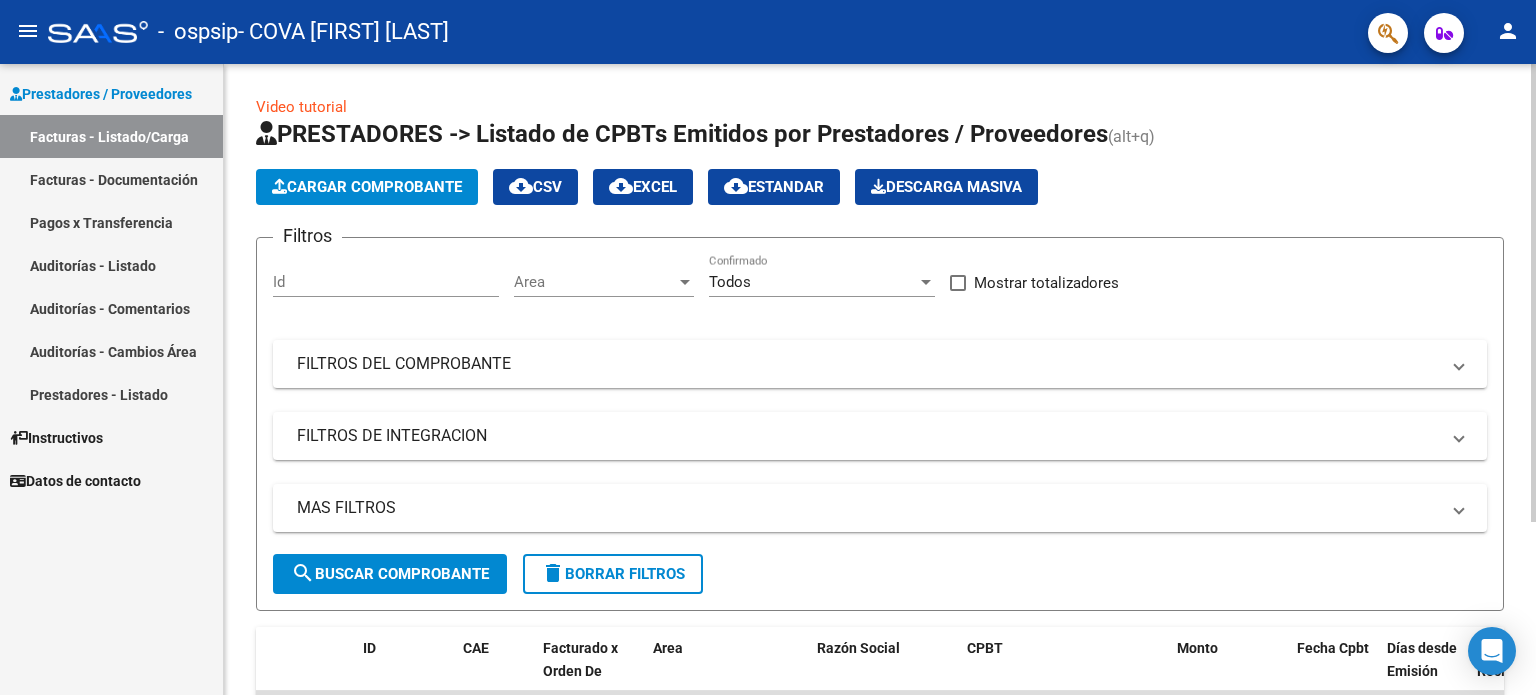 click on "Cargar Comprobante" 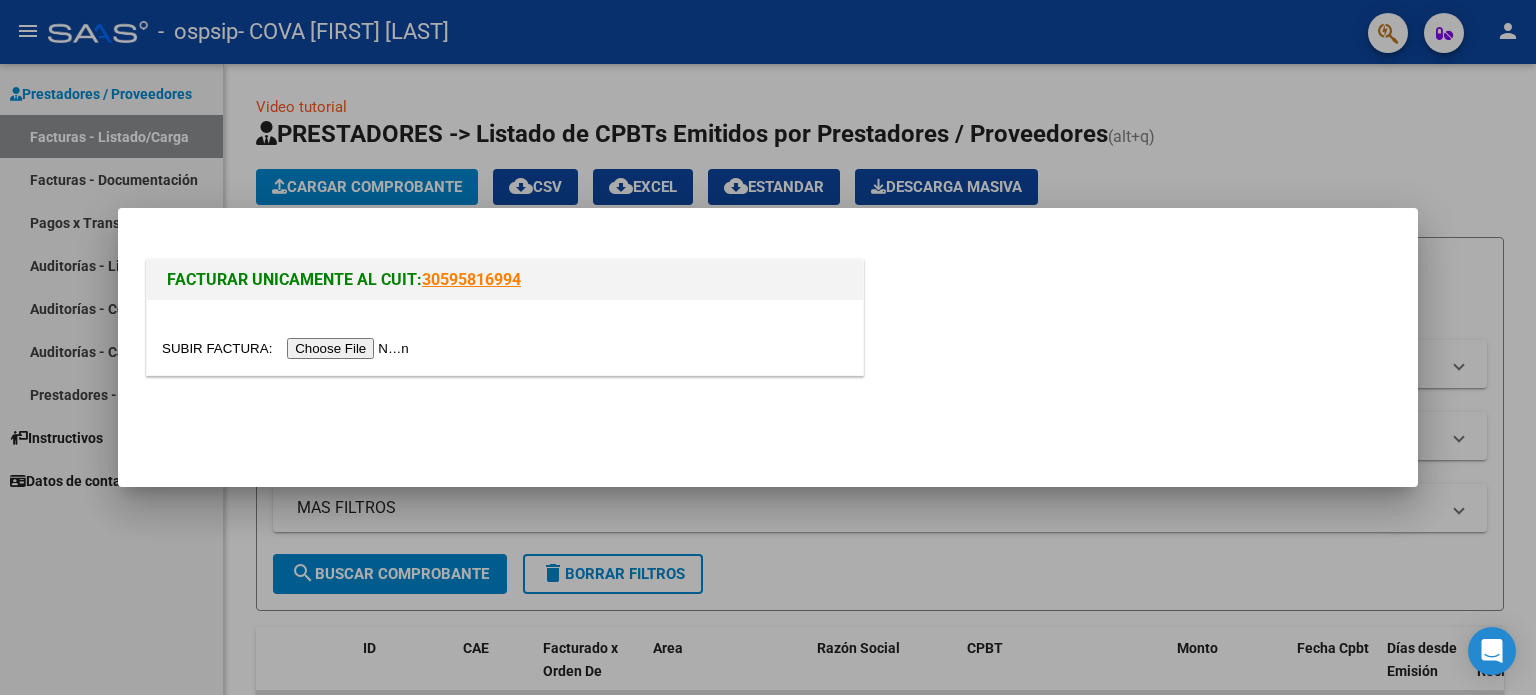 click at bounding box center [288, 348] 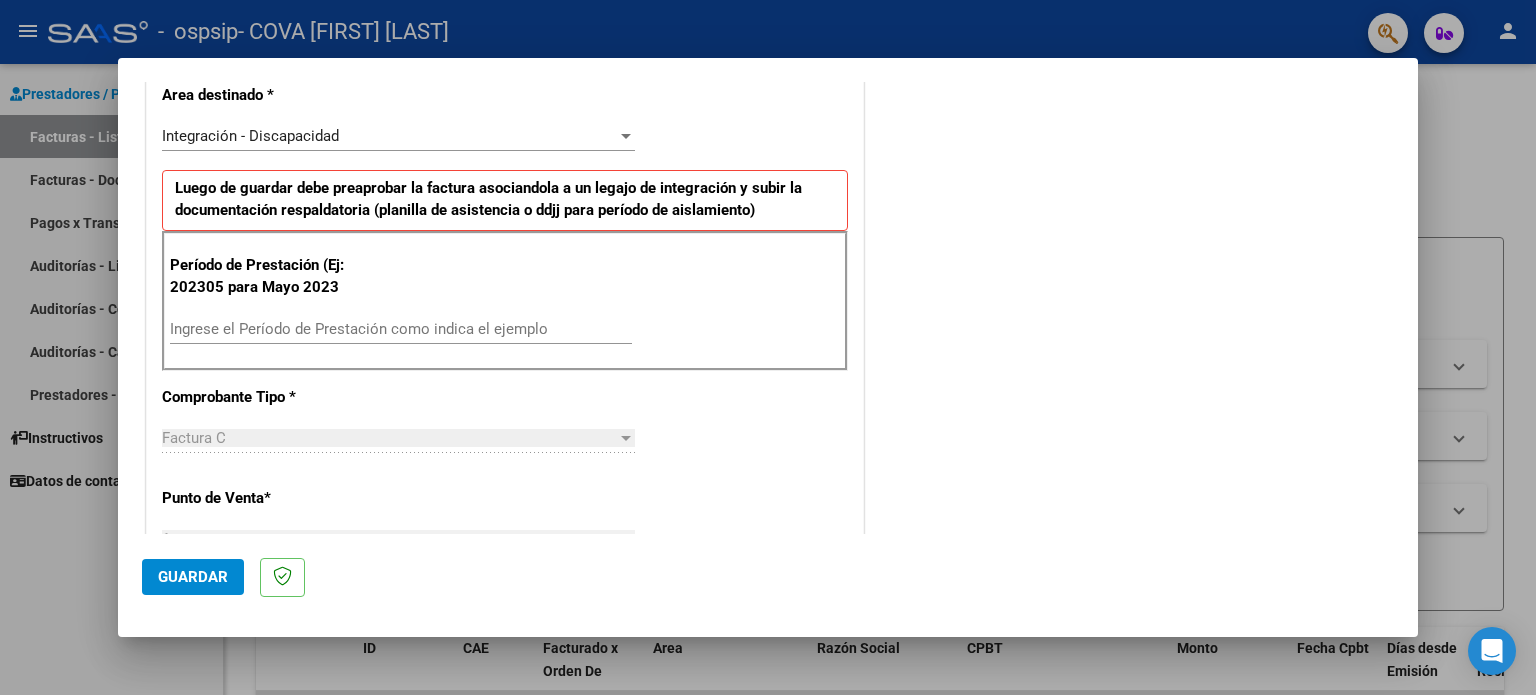 scroll, scrollTop: 437, scrollLeft: 0, axis: vertical 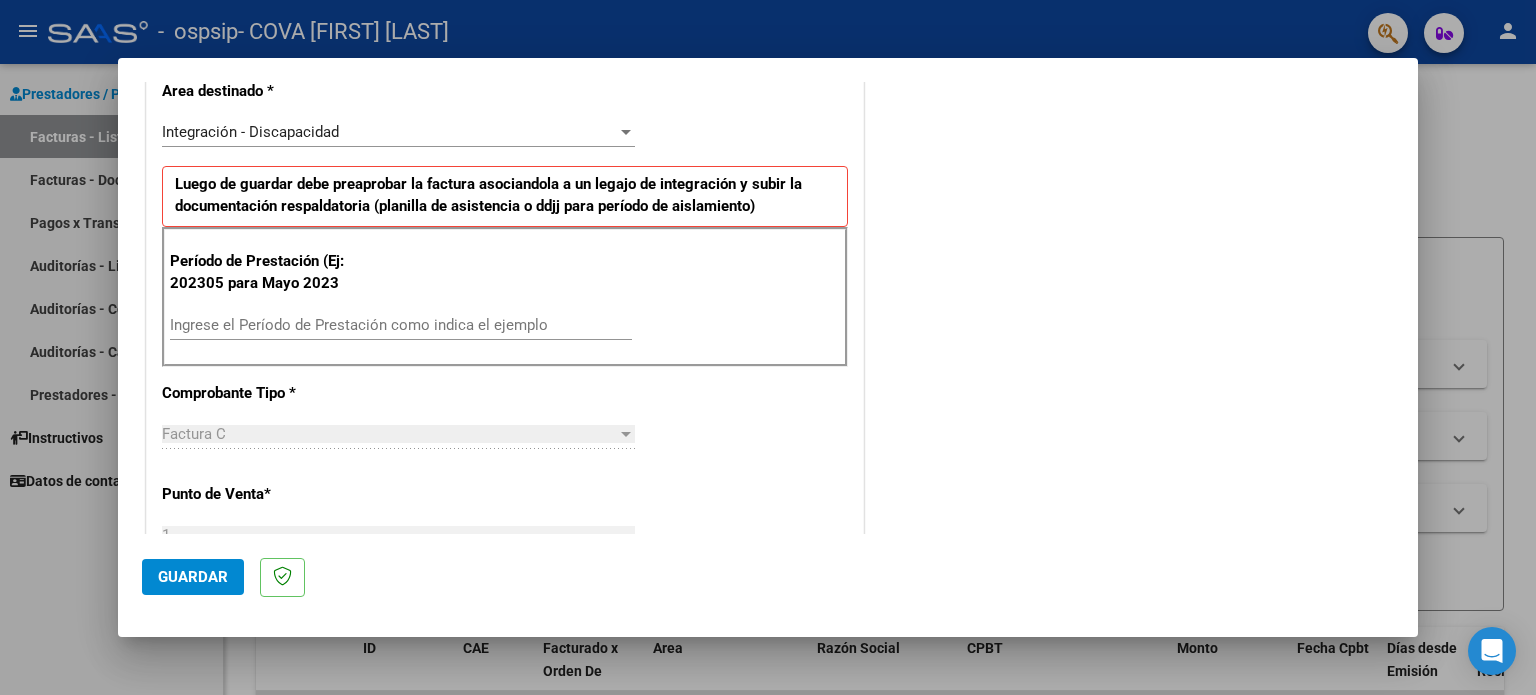 click on "Ingrese el Período de Prestación como indica el ejemplo" at bounding box center (401, 325) 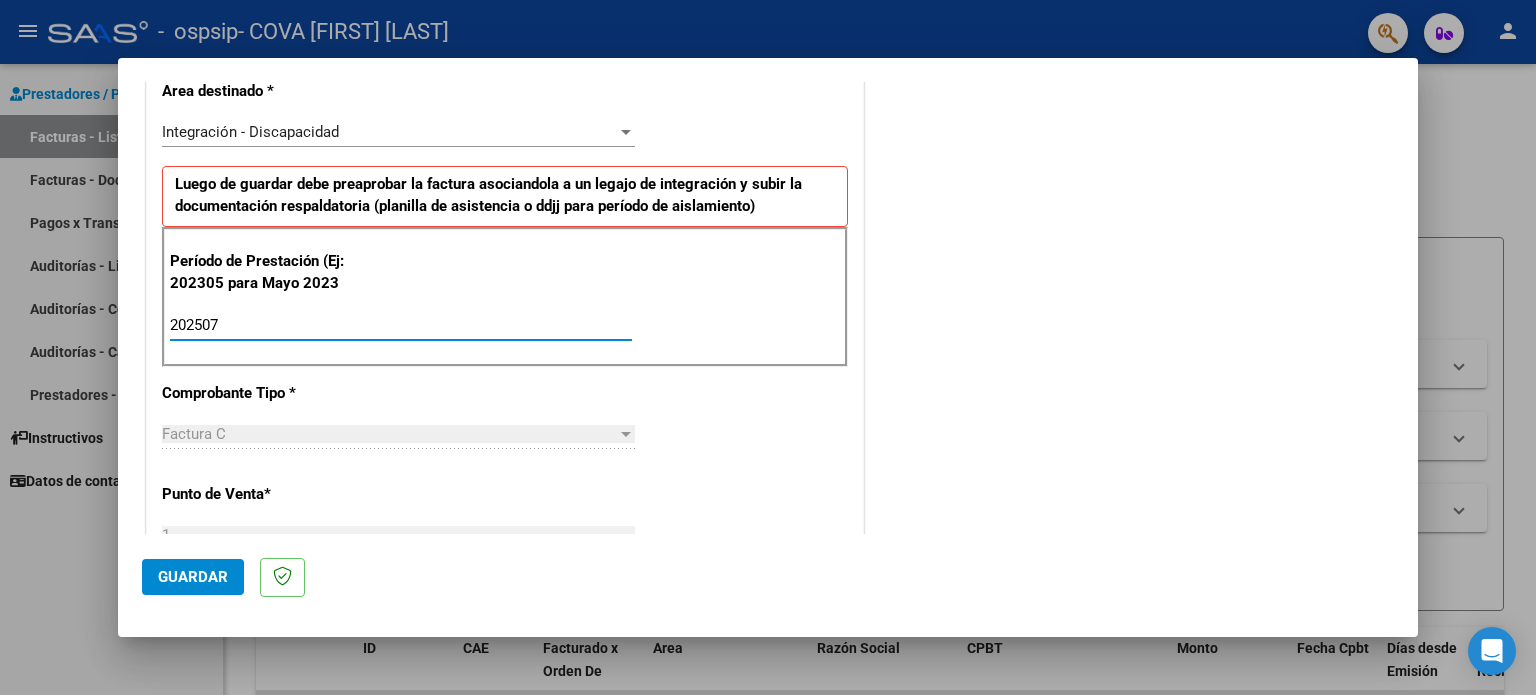 type on "202507" 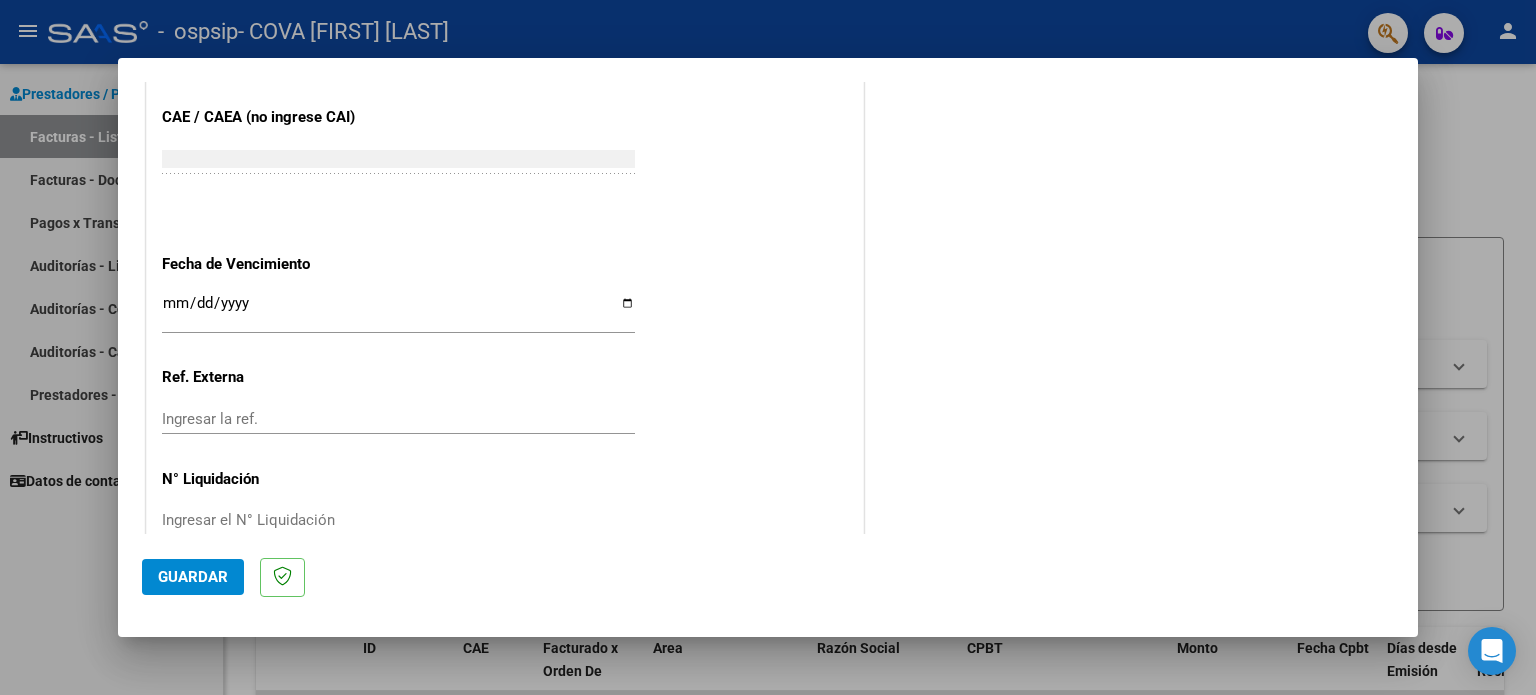 scroll, scrollTop: 1268, scrollLeft: 0, axis: vertical 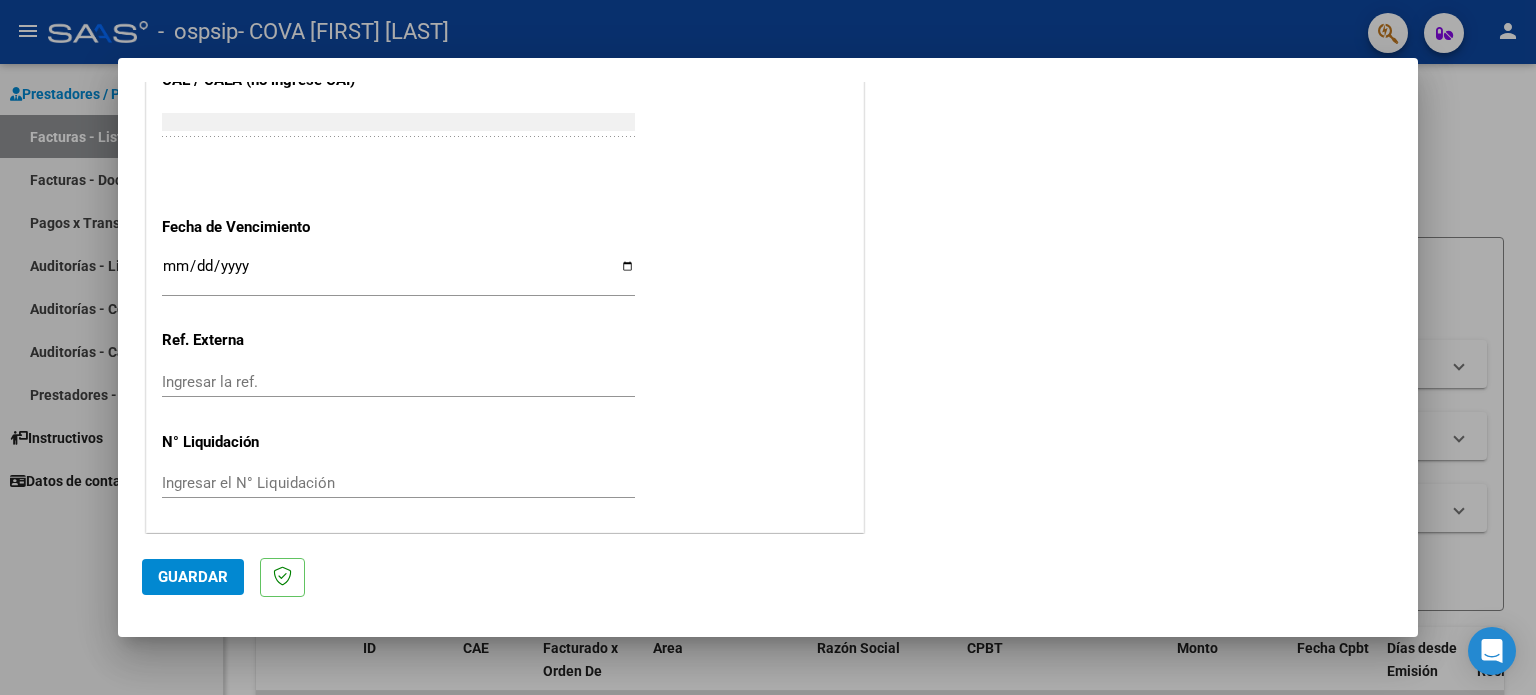 click on "Ingresar la fecha" at bounding box center [398, 274] 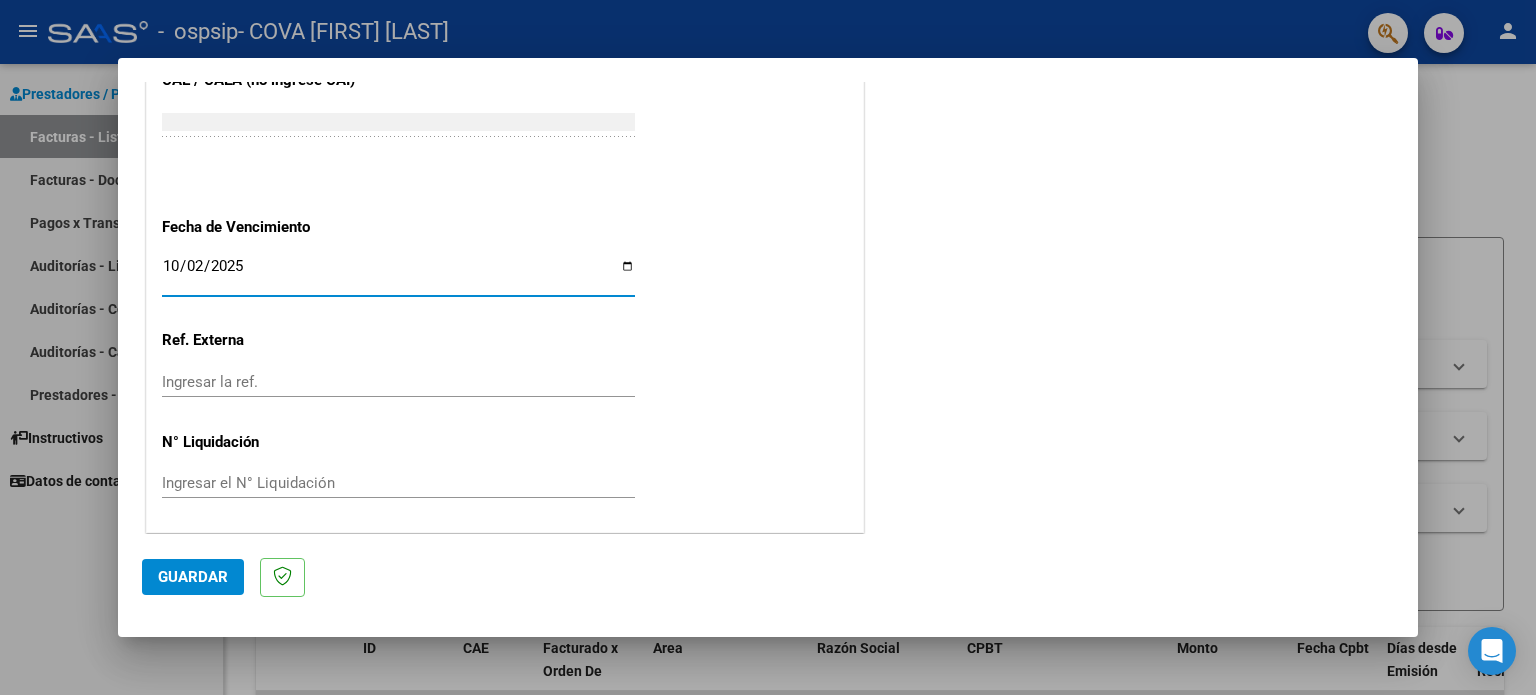 type on "2025-10-02" 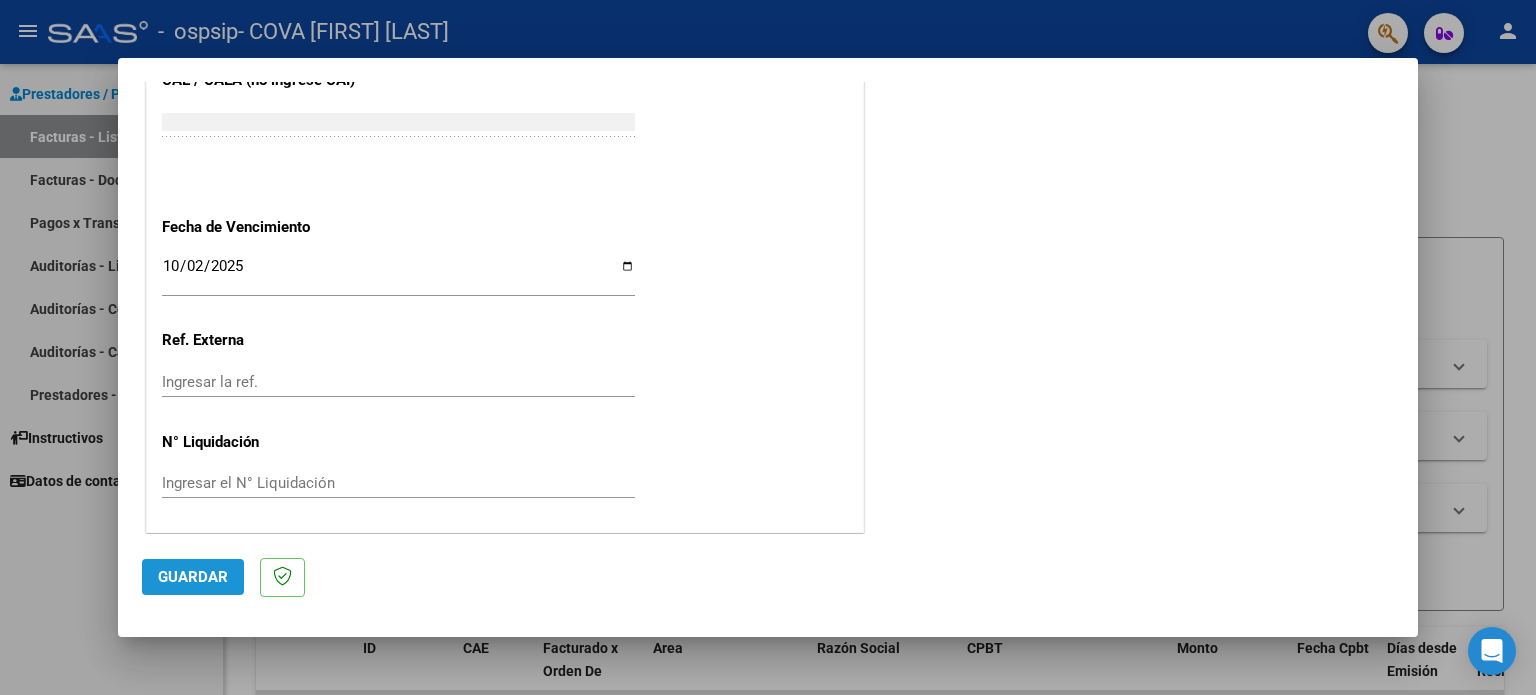 click on "Guardar" 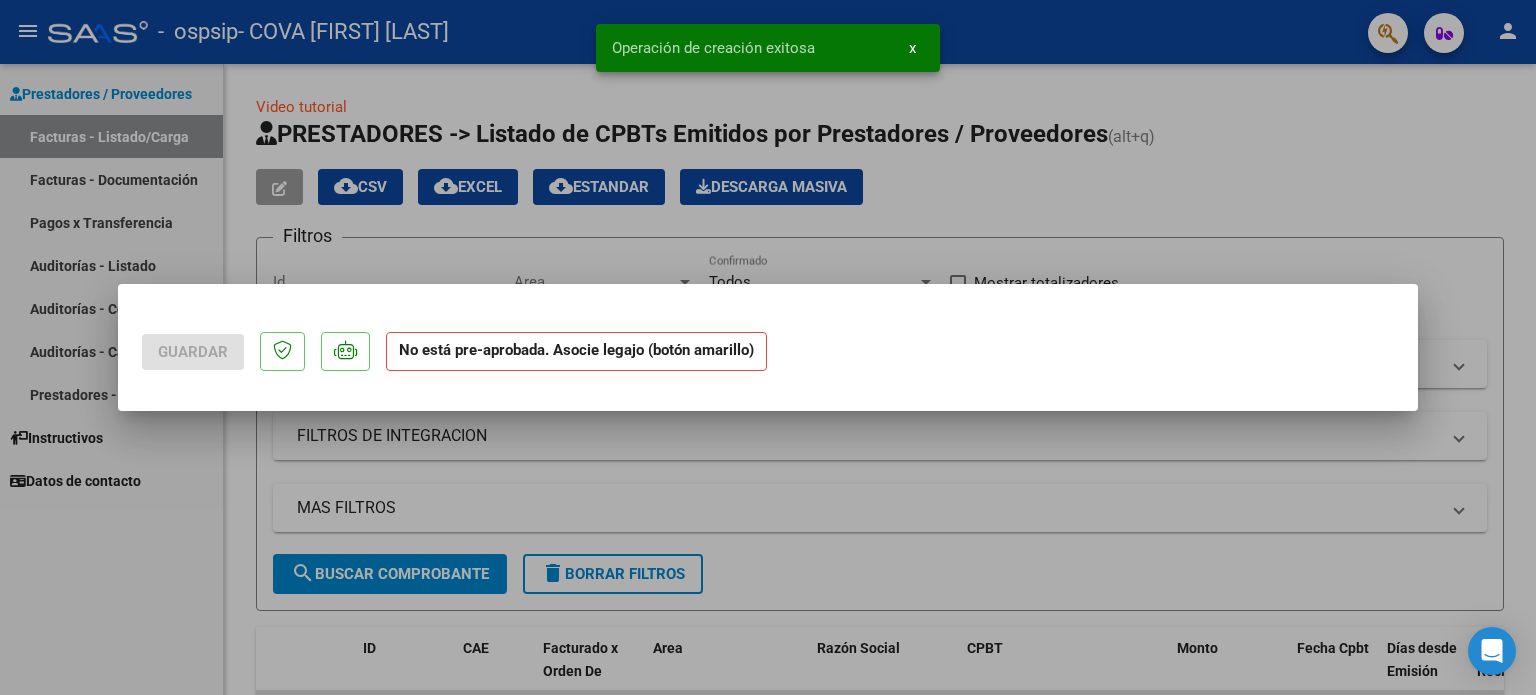 scroll, scrollTop: 0, scrollLeft: 0, axis: both 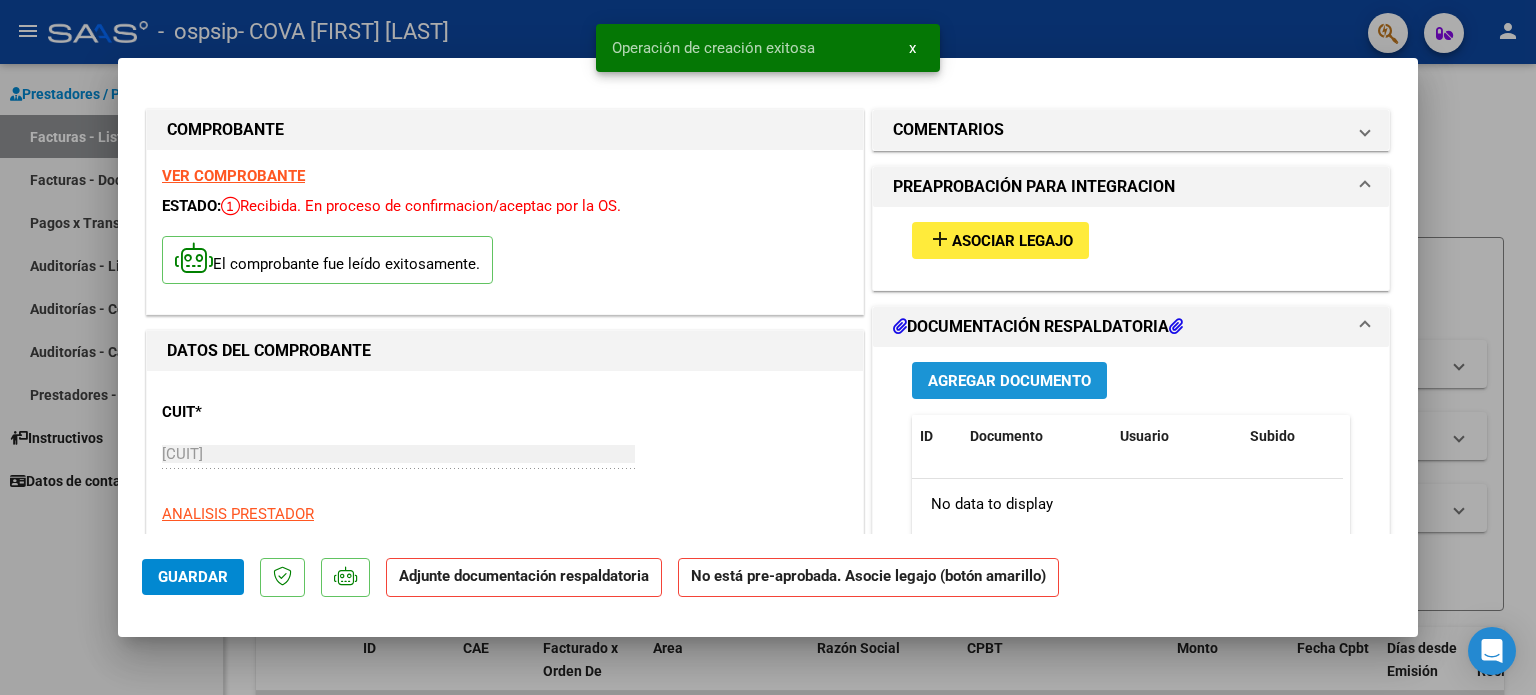 click on "Agregar Documento" at bounding box center (1009, 381) 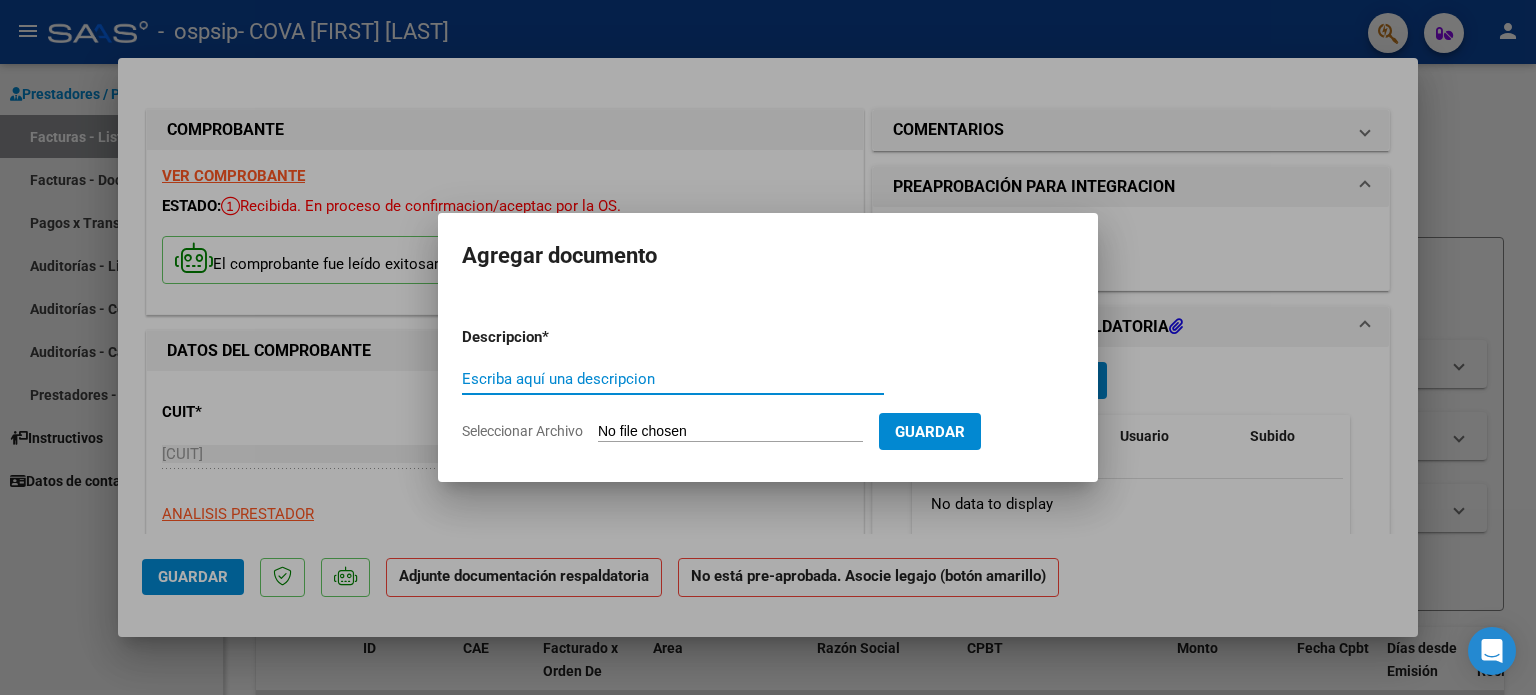 click on "Seleccionar Archivo" at bounding box center [730, 432] 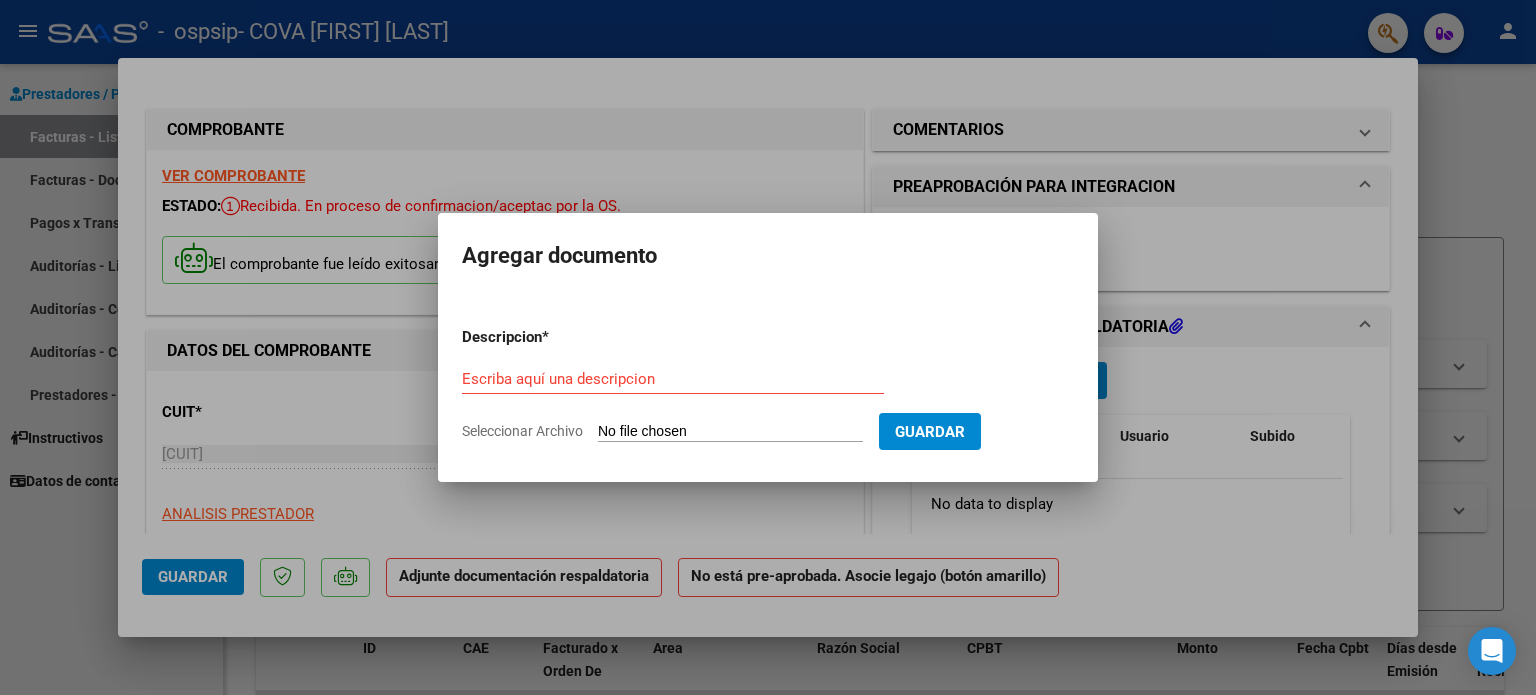 type on "C:\fakepath\[MONTH] [LAST]planilla.pdf" 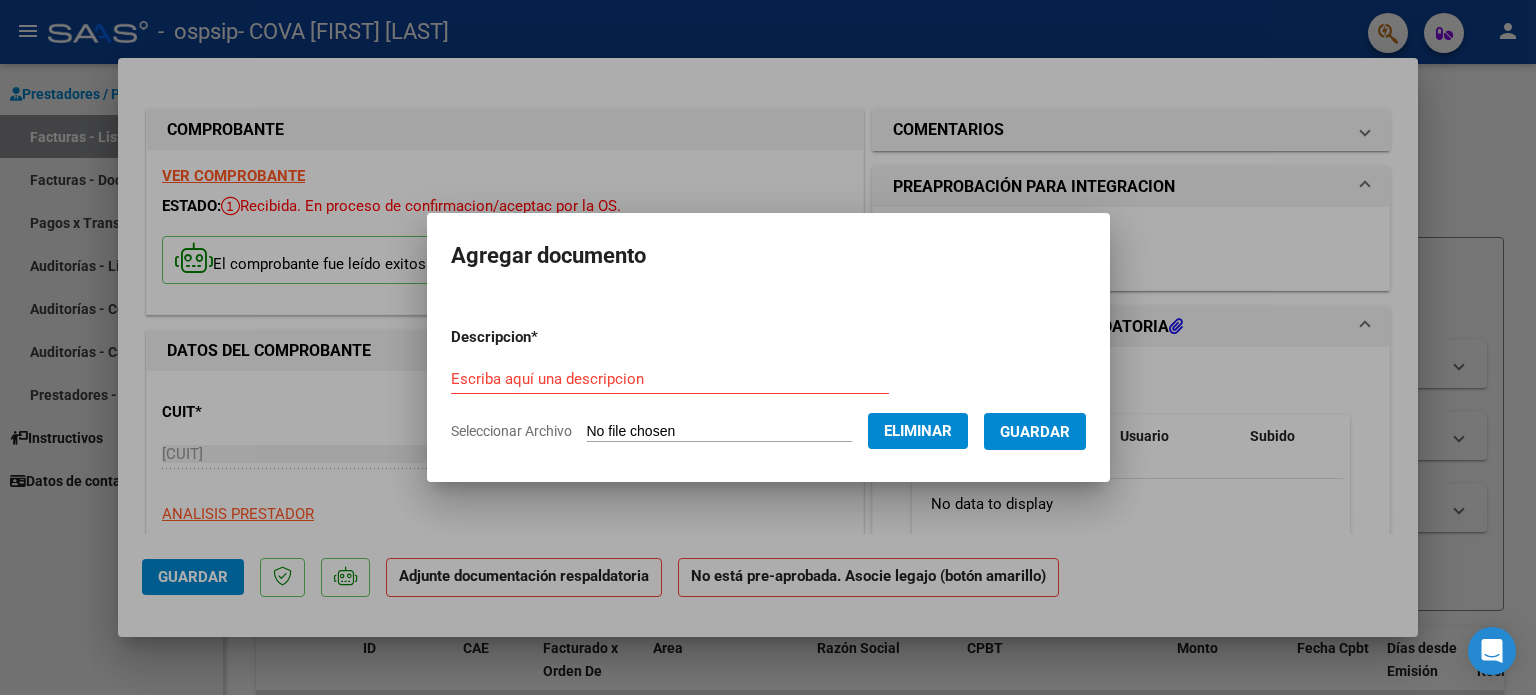 click on "Escriba aquí una descripcion" at bounding box center [670, 379] 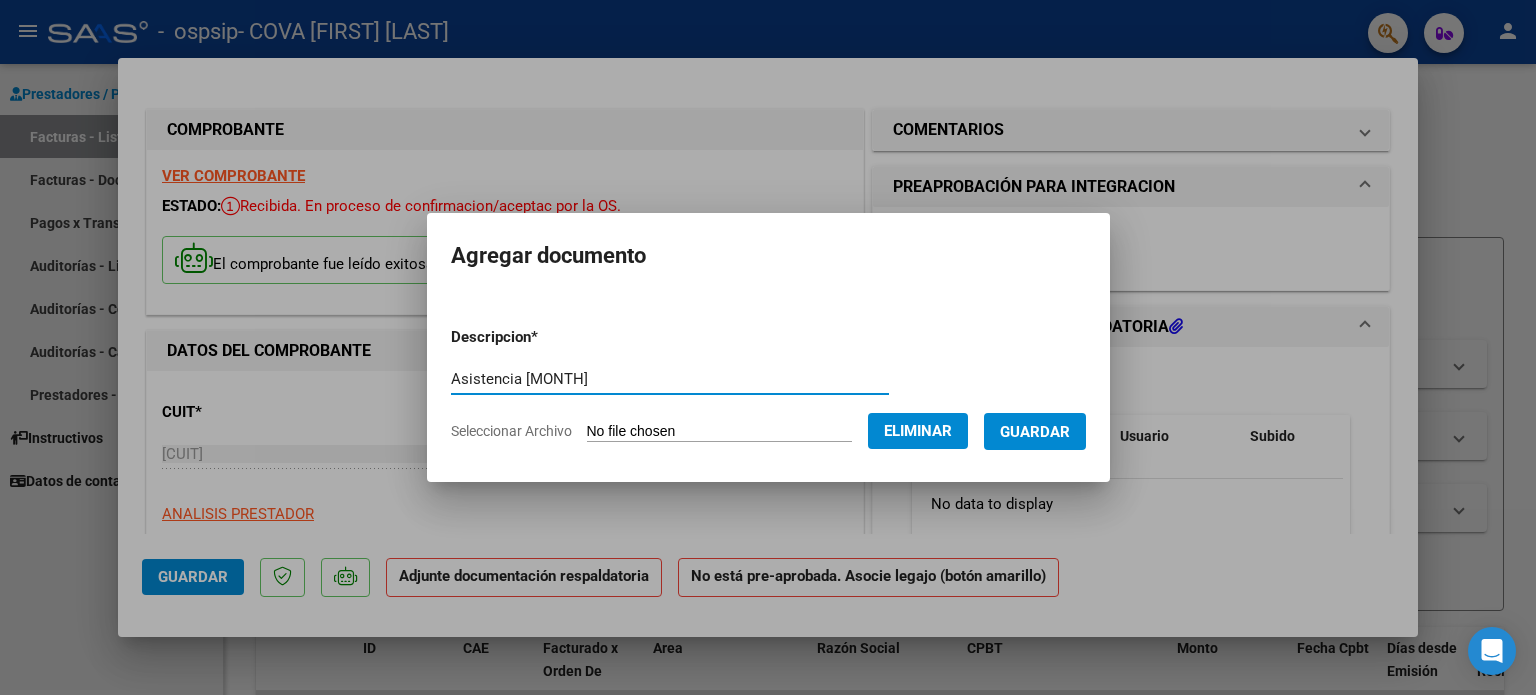 type on "Asistencia [MONTH]" 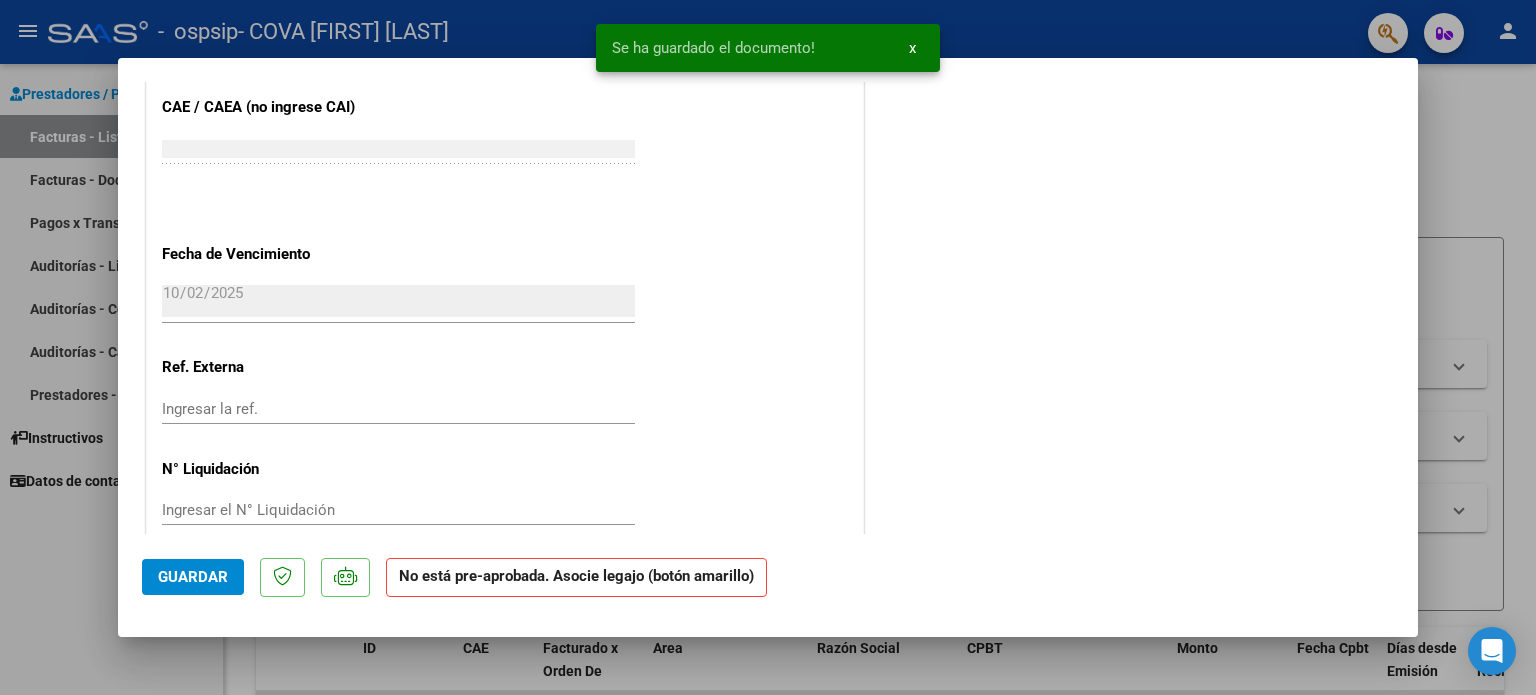 scroll, scrollTop: 1283, scrollLeft: 0, axis: vertical 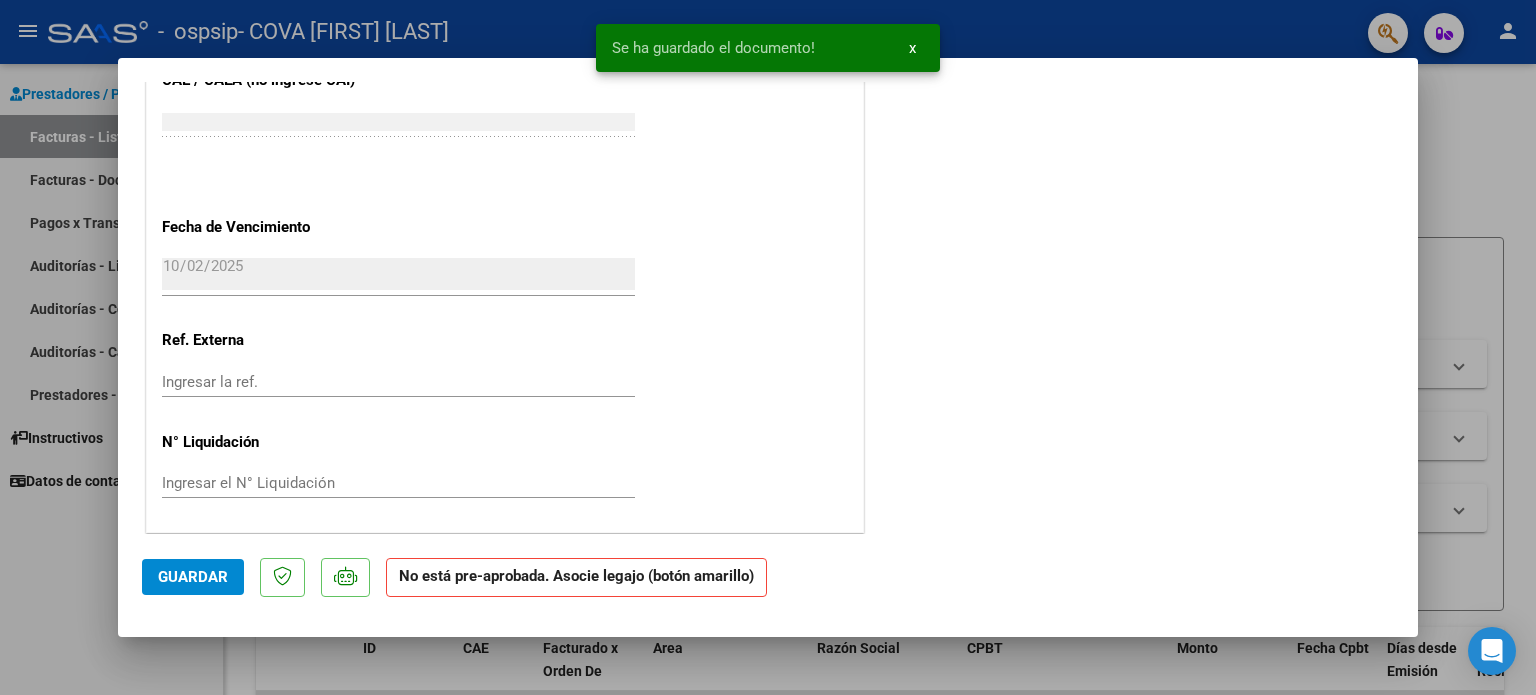click on "Guardar" 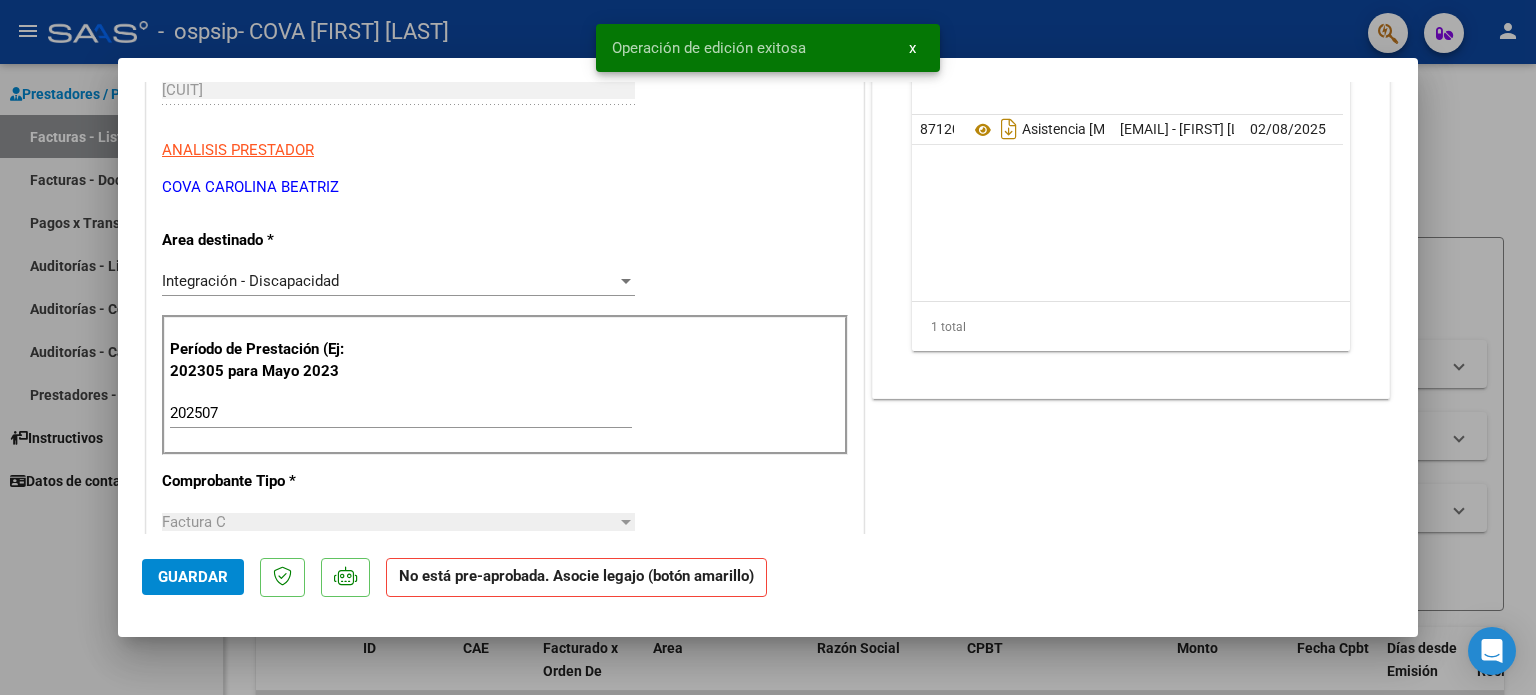scroll, scrollTop: 0, scrollLeft: 0, axis: both 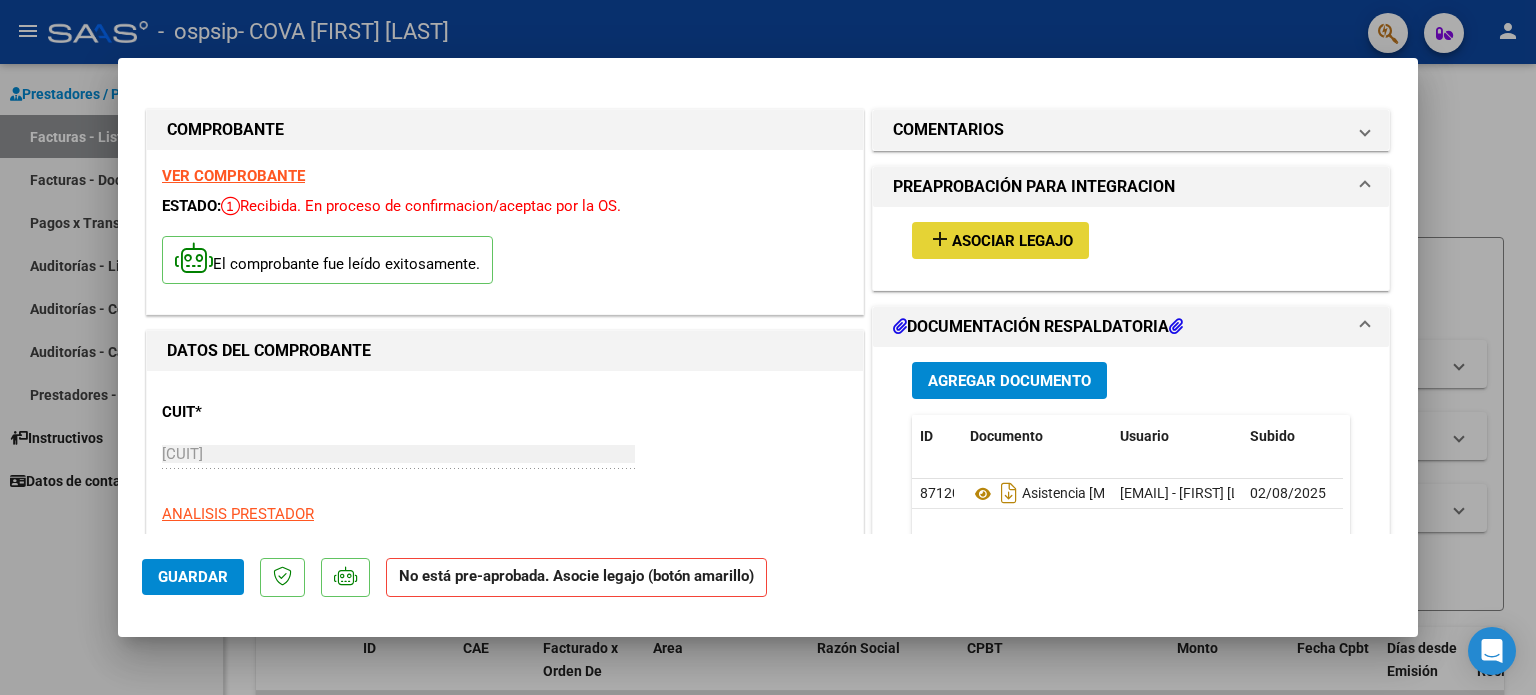 click on "Asociar Legajo" at bounding box center [1012, 241] 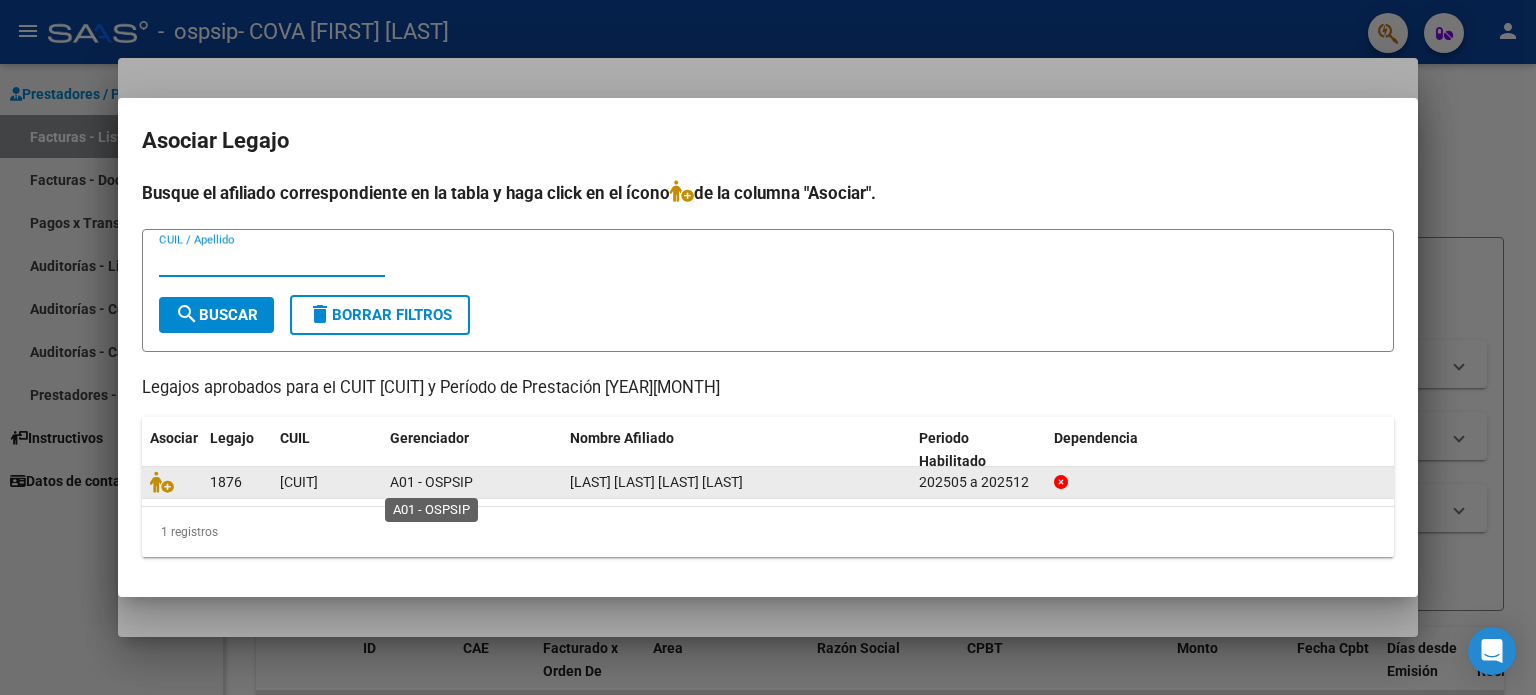 click on "A01 - OSPSIP" 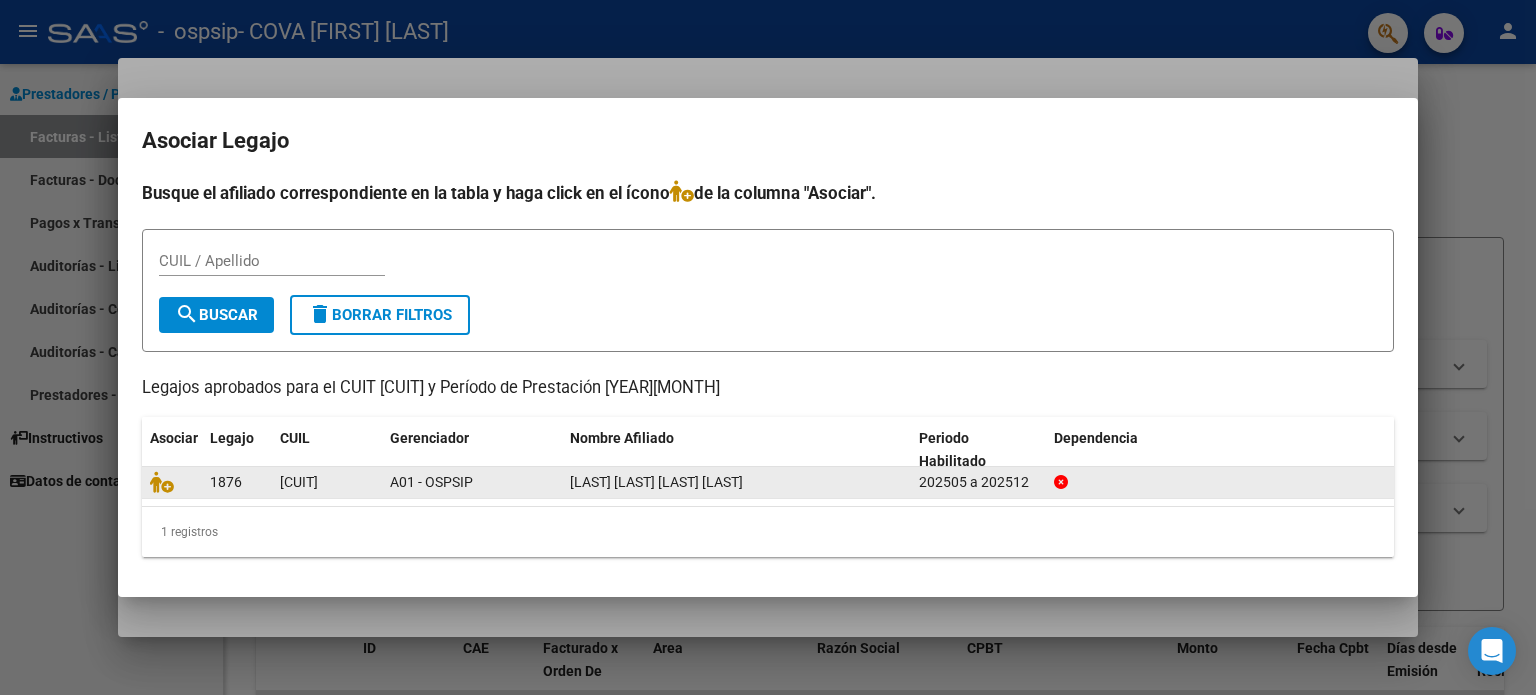 click on "1876" 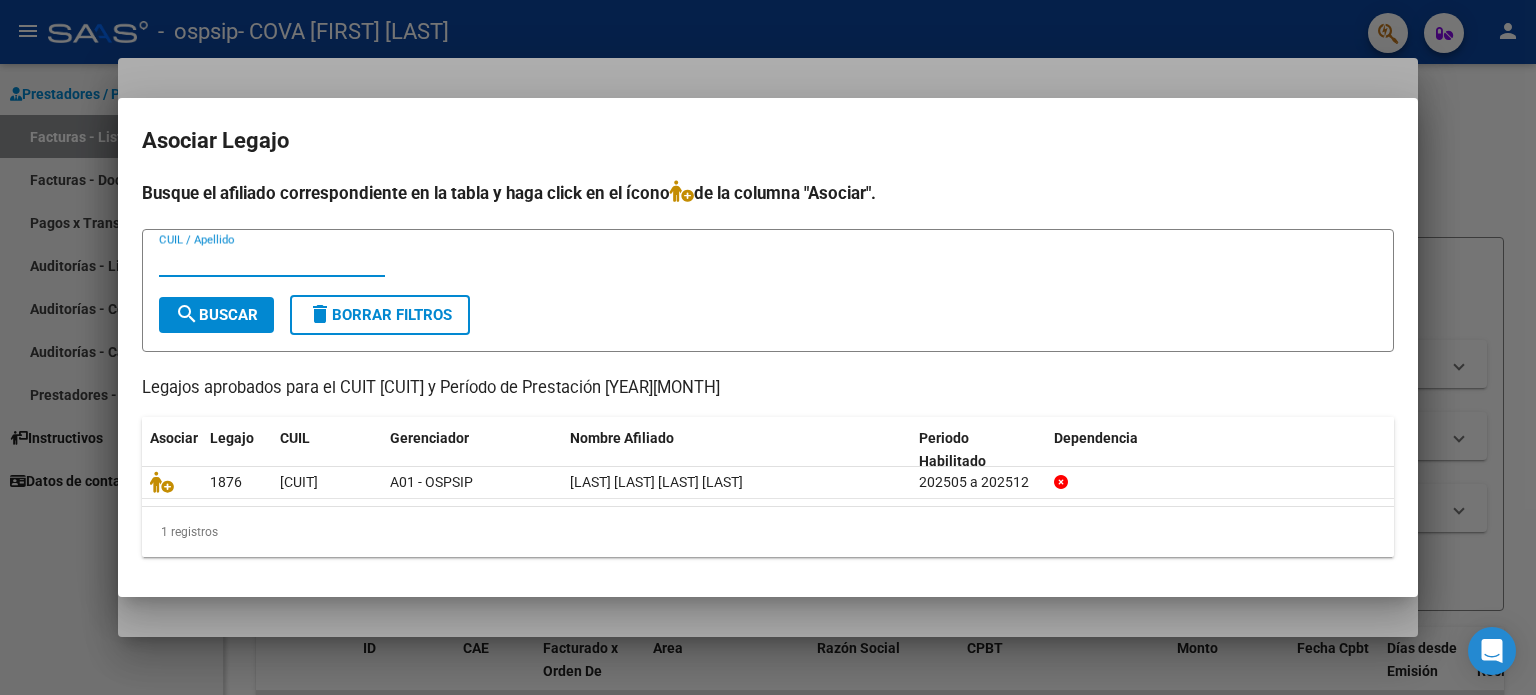 click on "CUIL / Apellido" at bounding box center (272, 261) 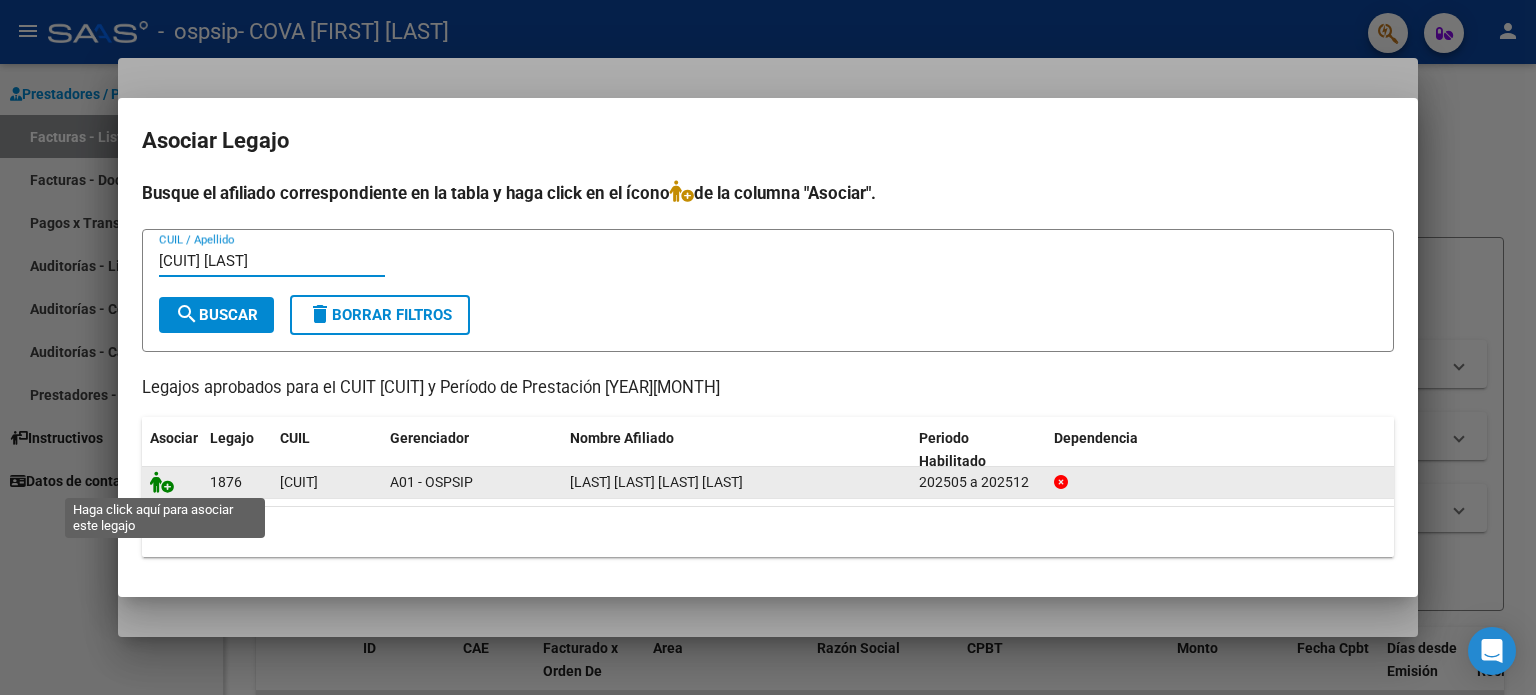 type on "[CUIT] [LAST]" 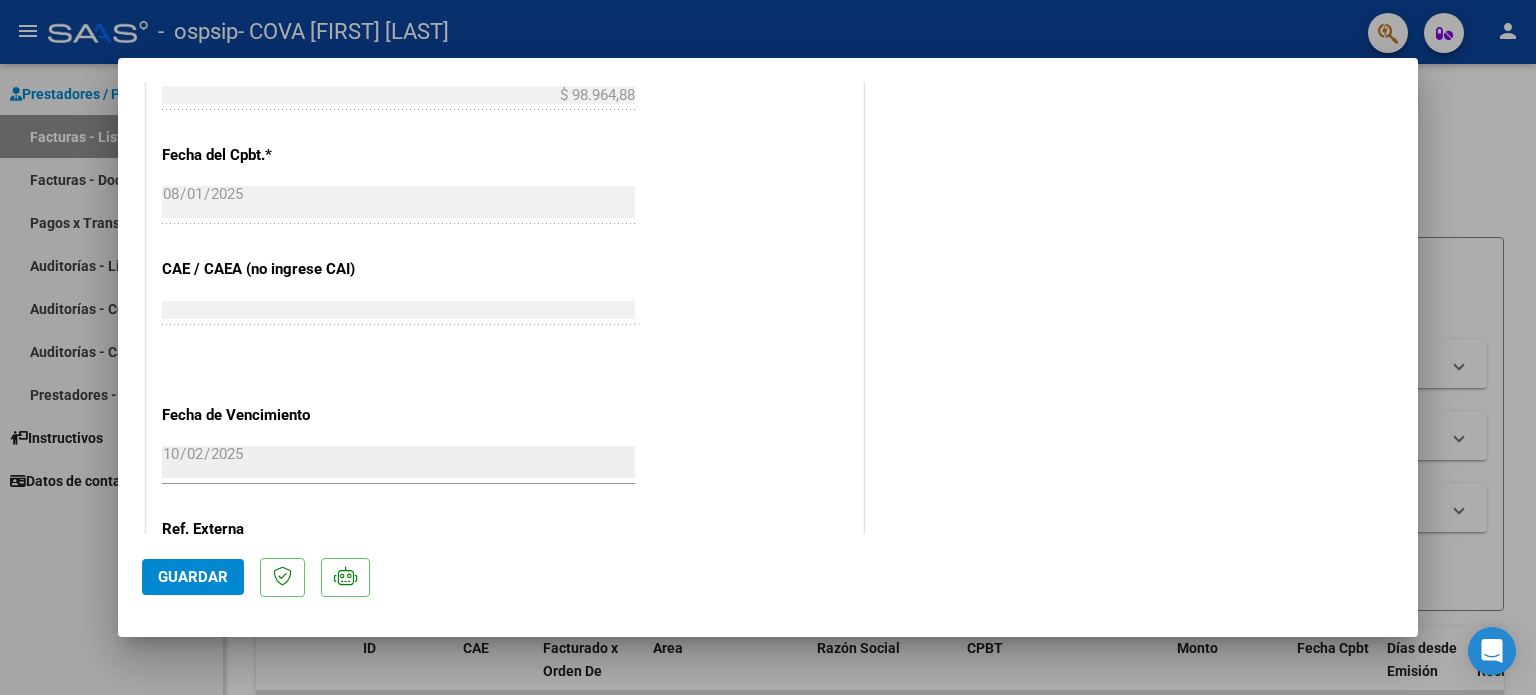 scroll, scrollTop: 1336, scrollLeft: 0, axis: vertical 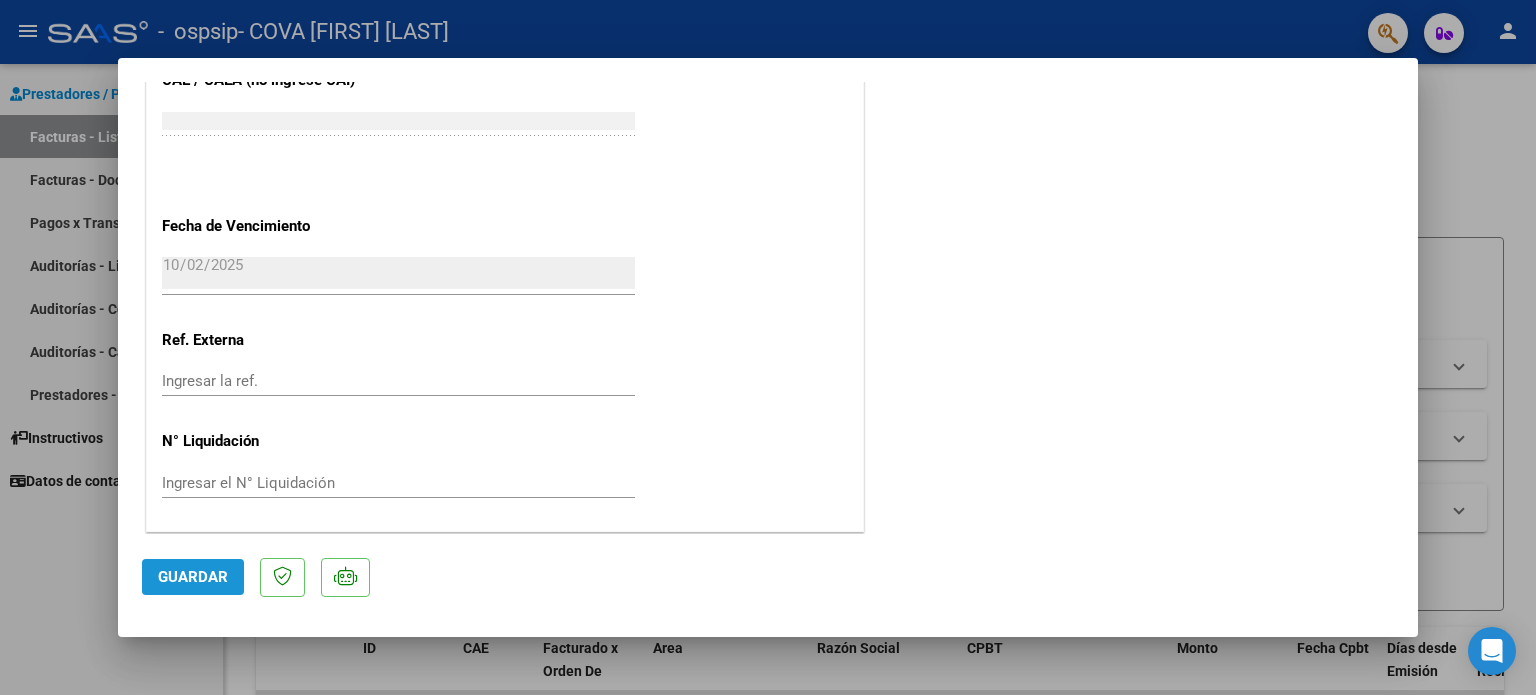 click on "Guardar" 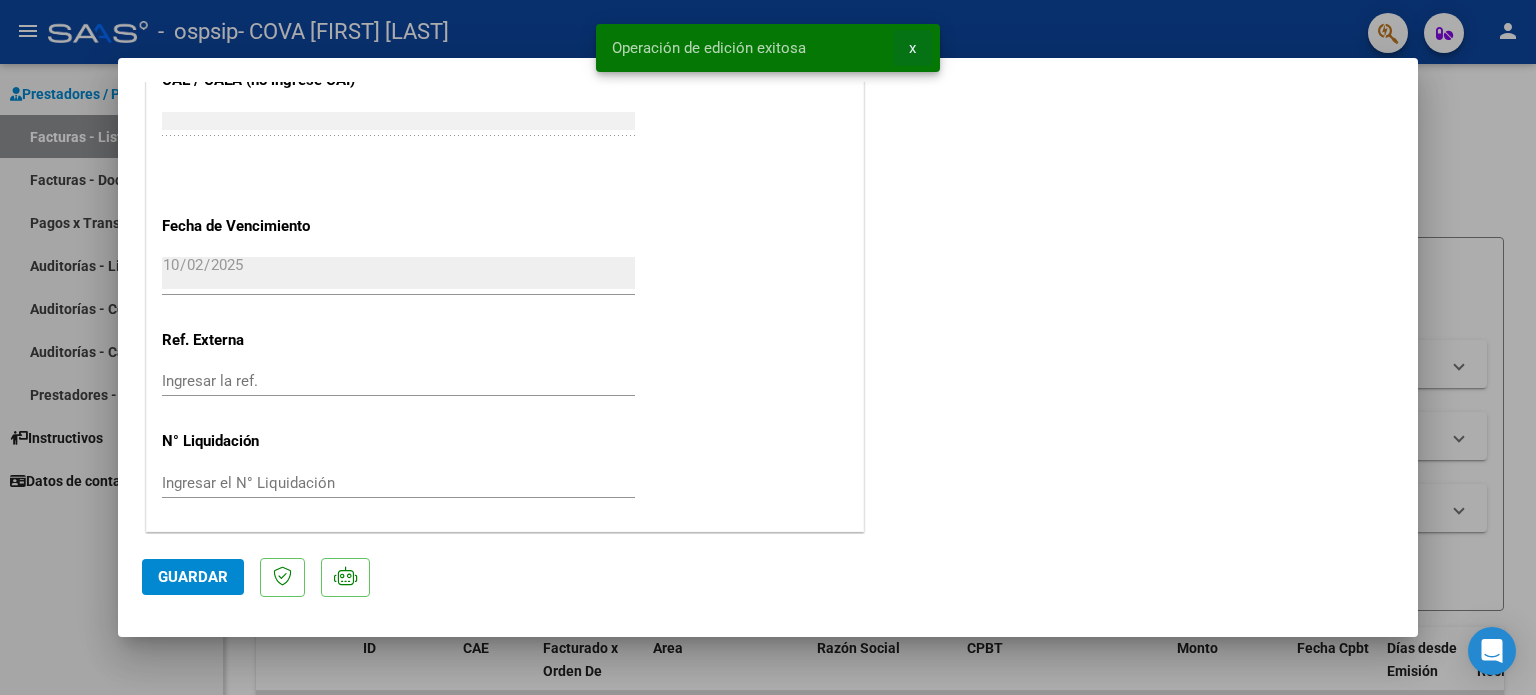 click on "x" at bounding box center [912, 48] 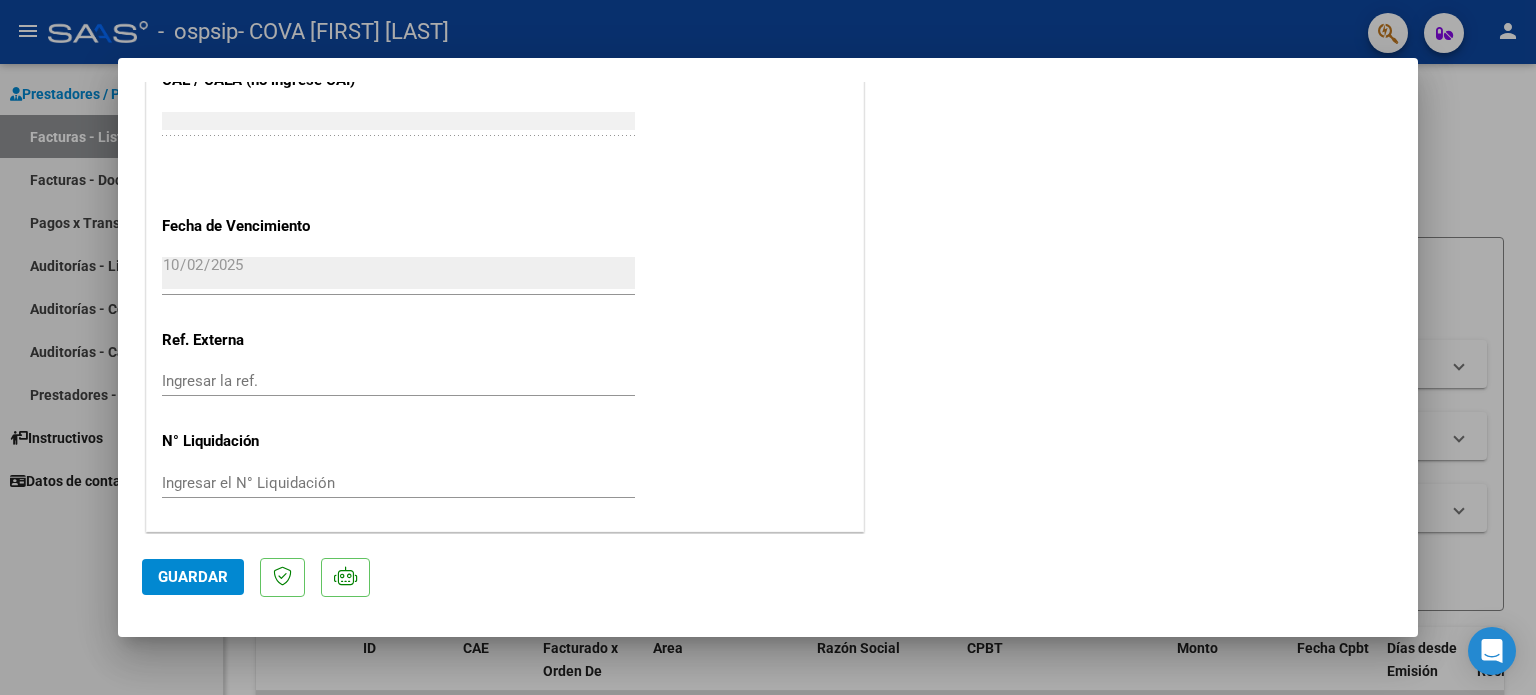 scroll, scrollTop: 940, scrollLeft: 0, axis: vertical 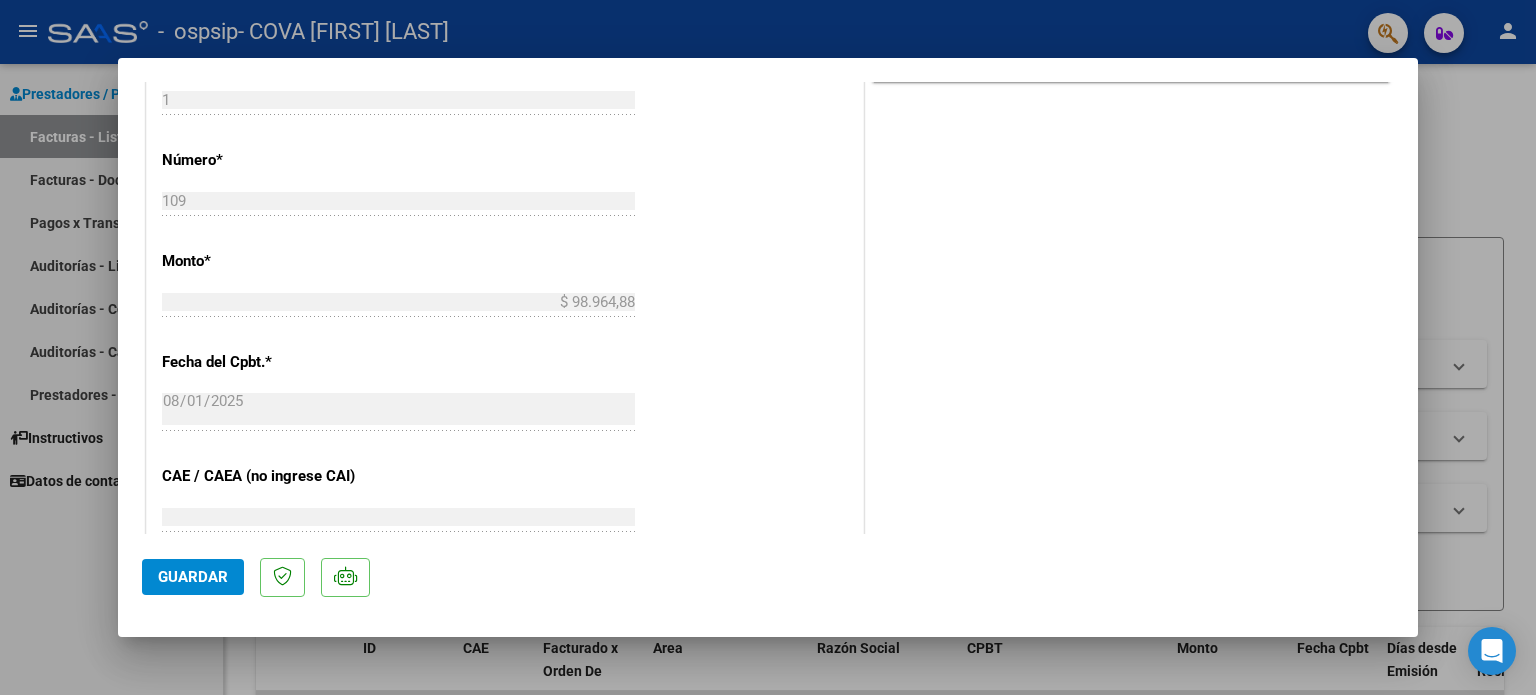 click at bounding box center [768, 347] 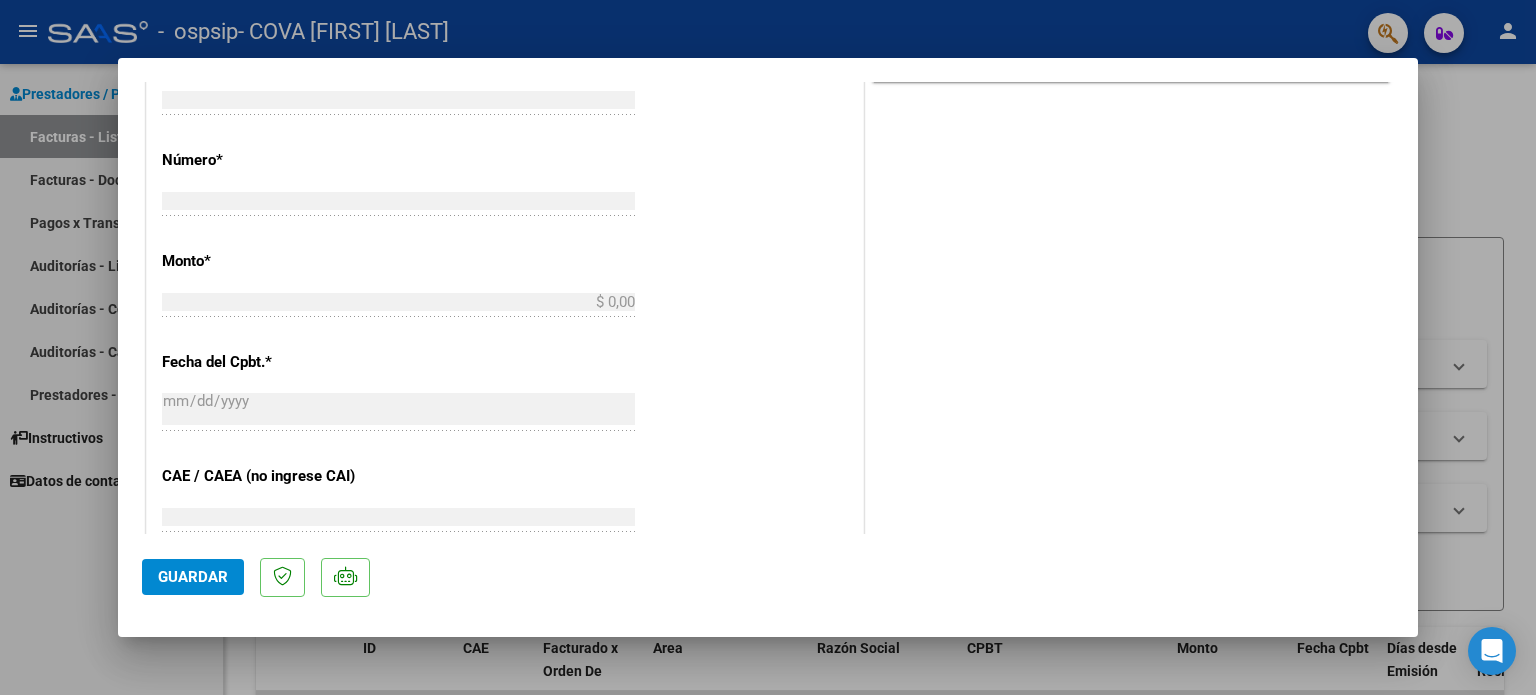 scroll, scrollTop: 0, scrollLeft: 0, axis: both 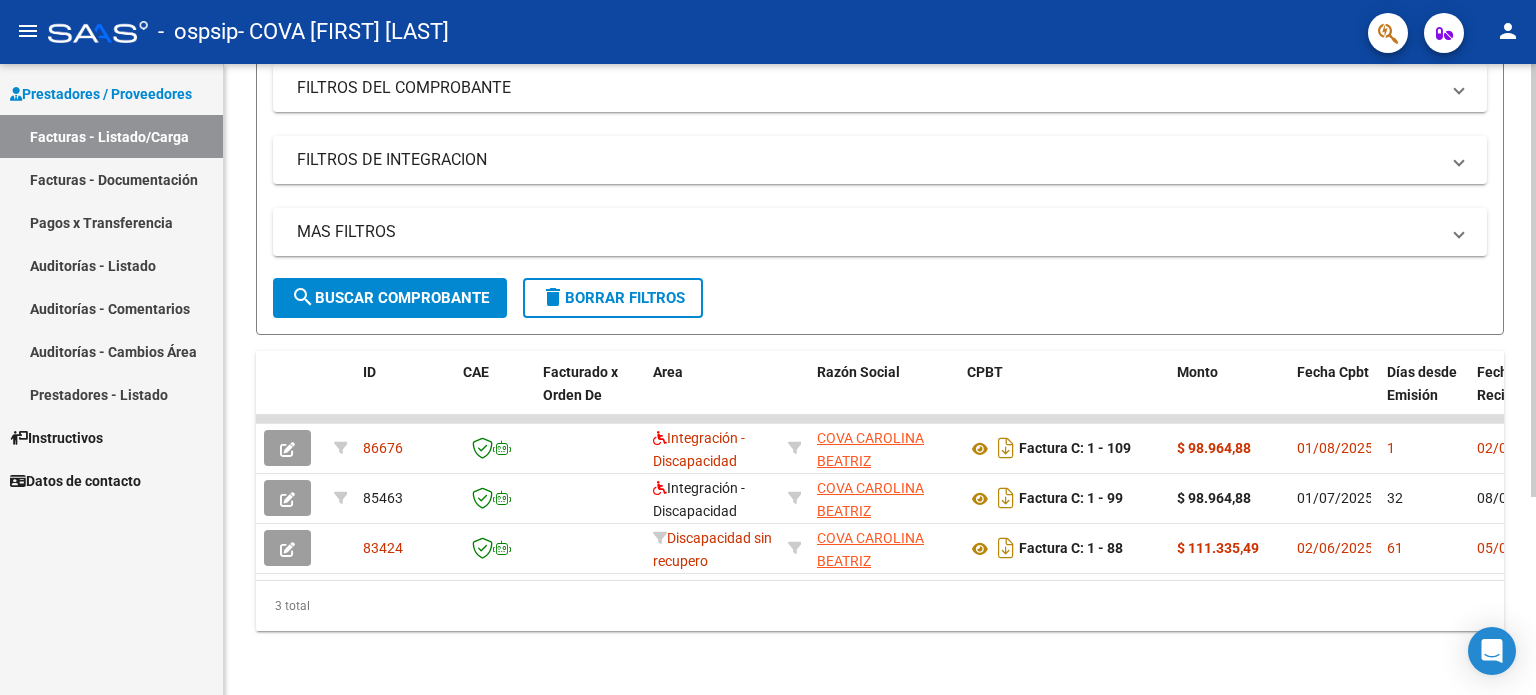 click 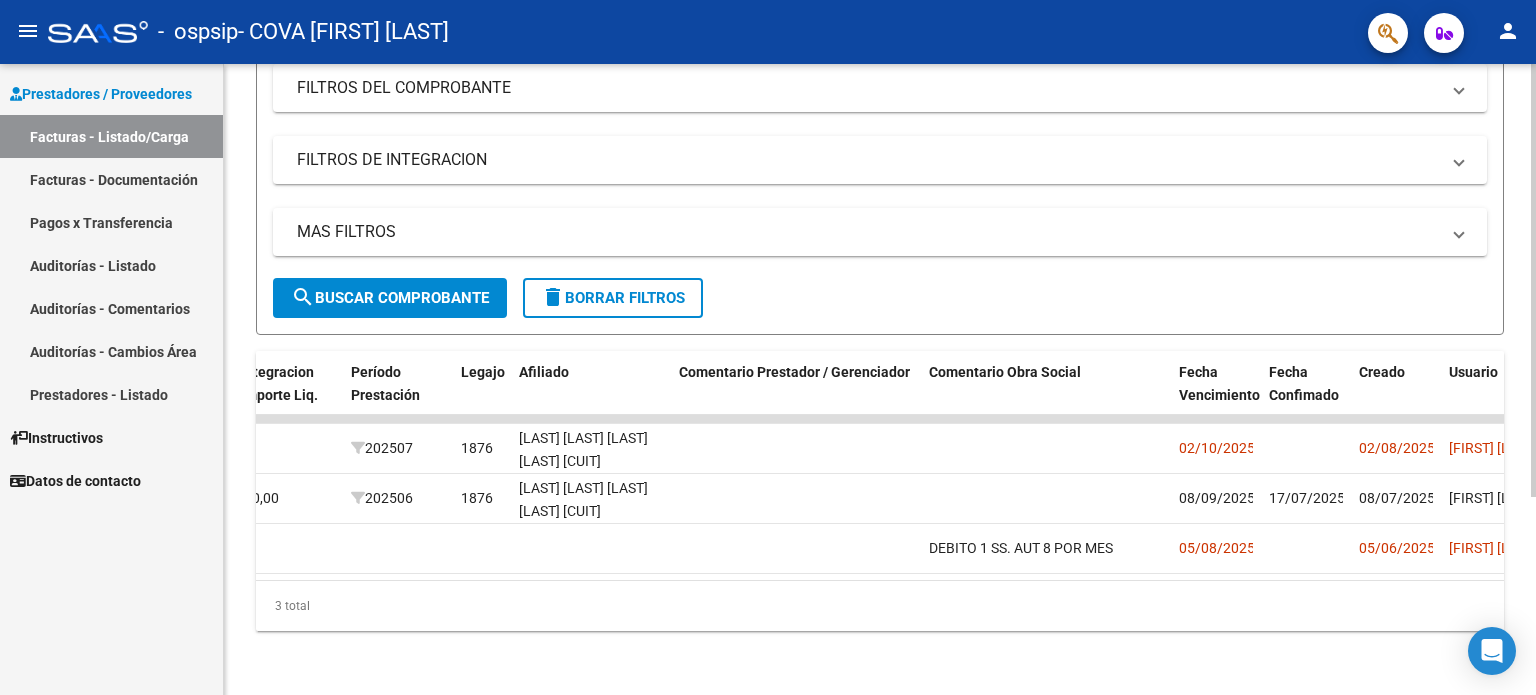scroll, scrollTop: 0, scrollLeft: 2503, axis: horizontal 